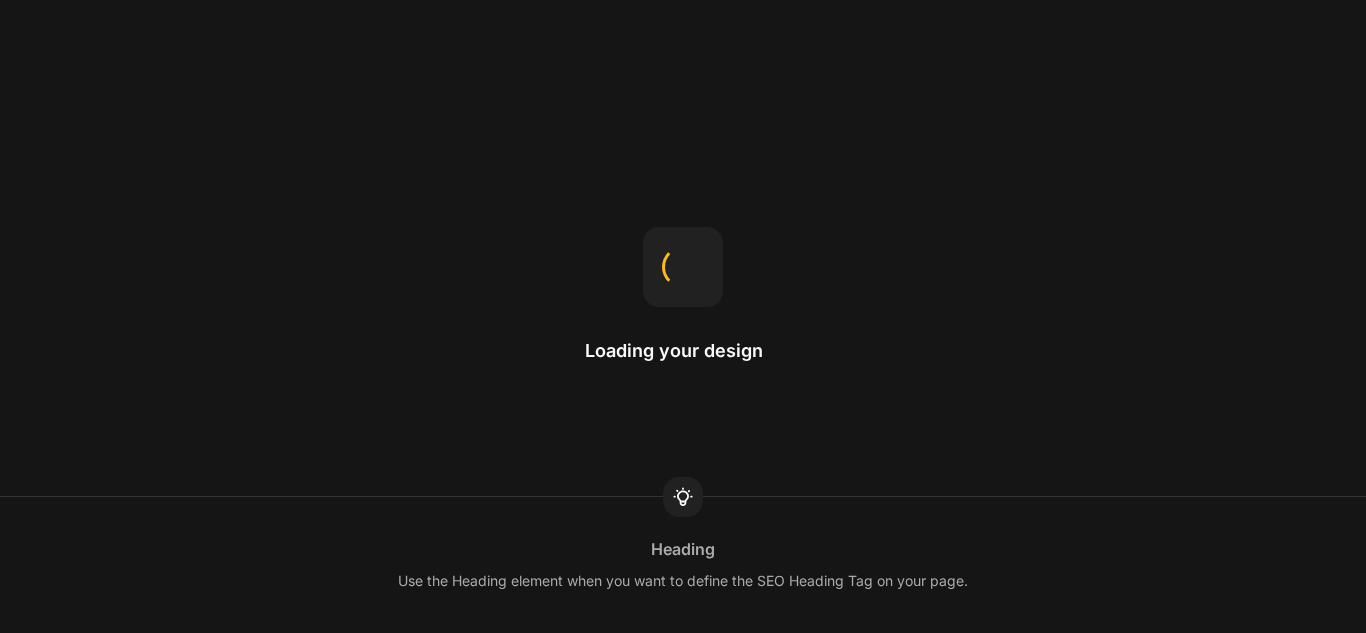 scroll, scrollTop: 0, scrollLeft: 0, axis: both 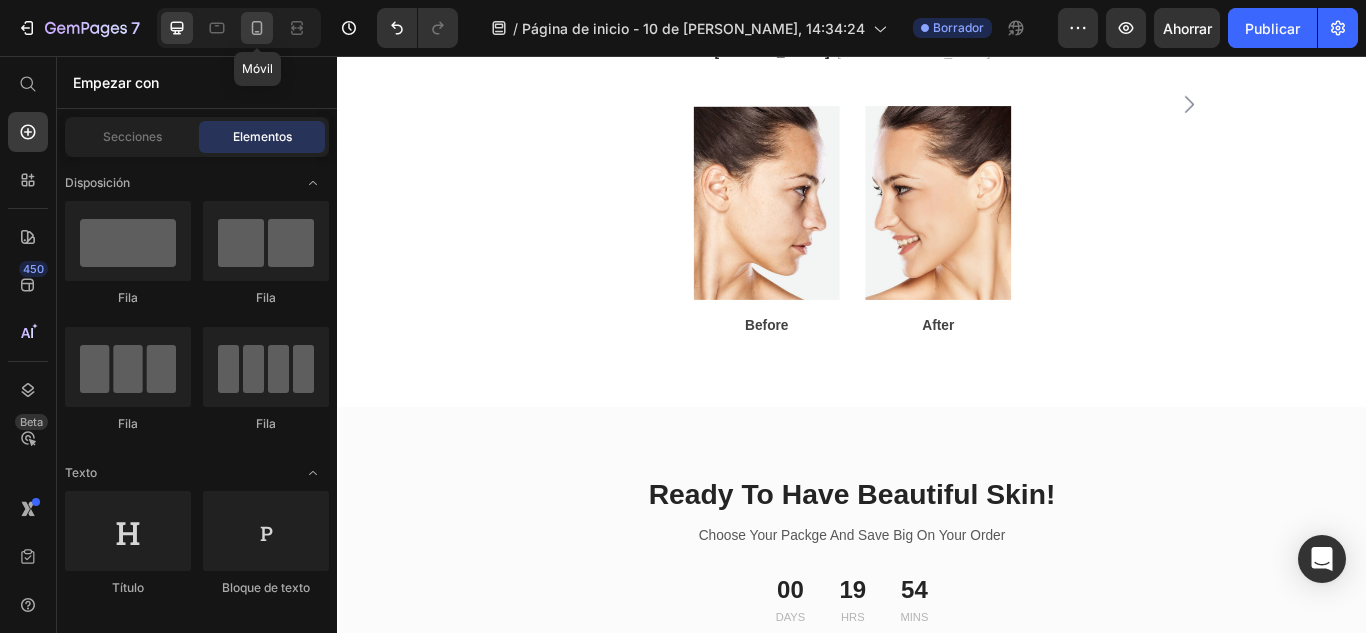 click 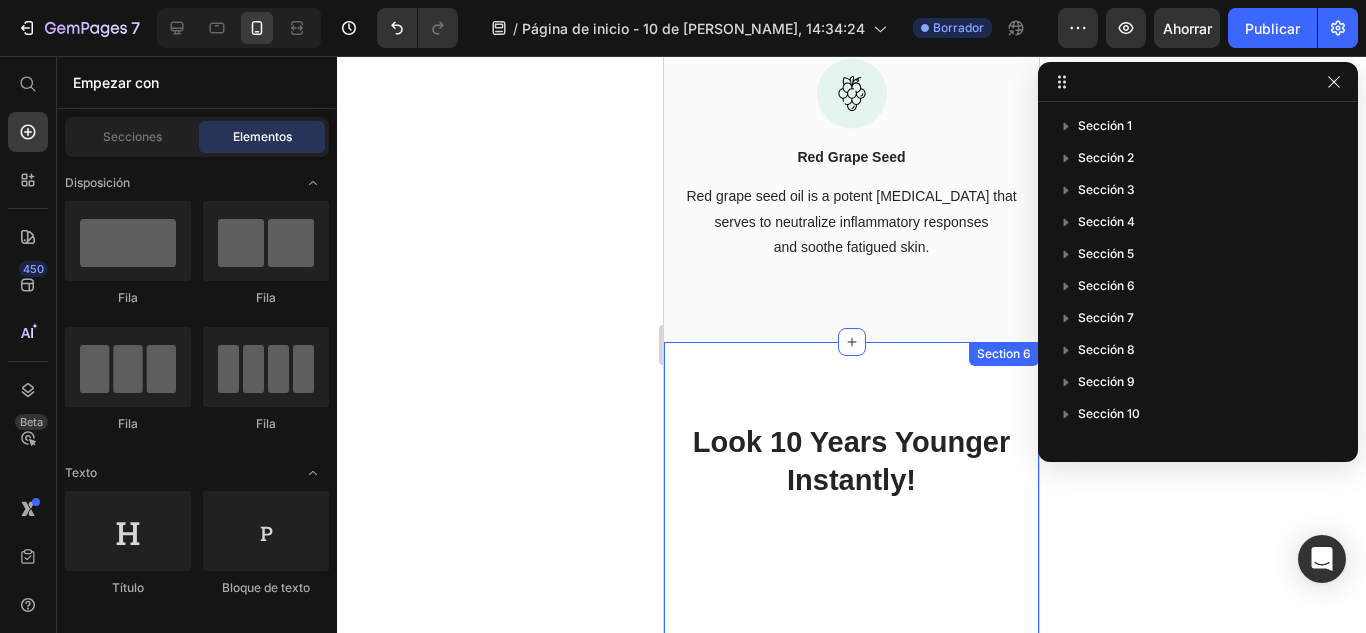 scroll, scrollTop: 3334, scrollLeft: 0, axis: vertical 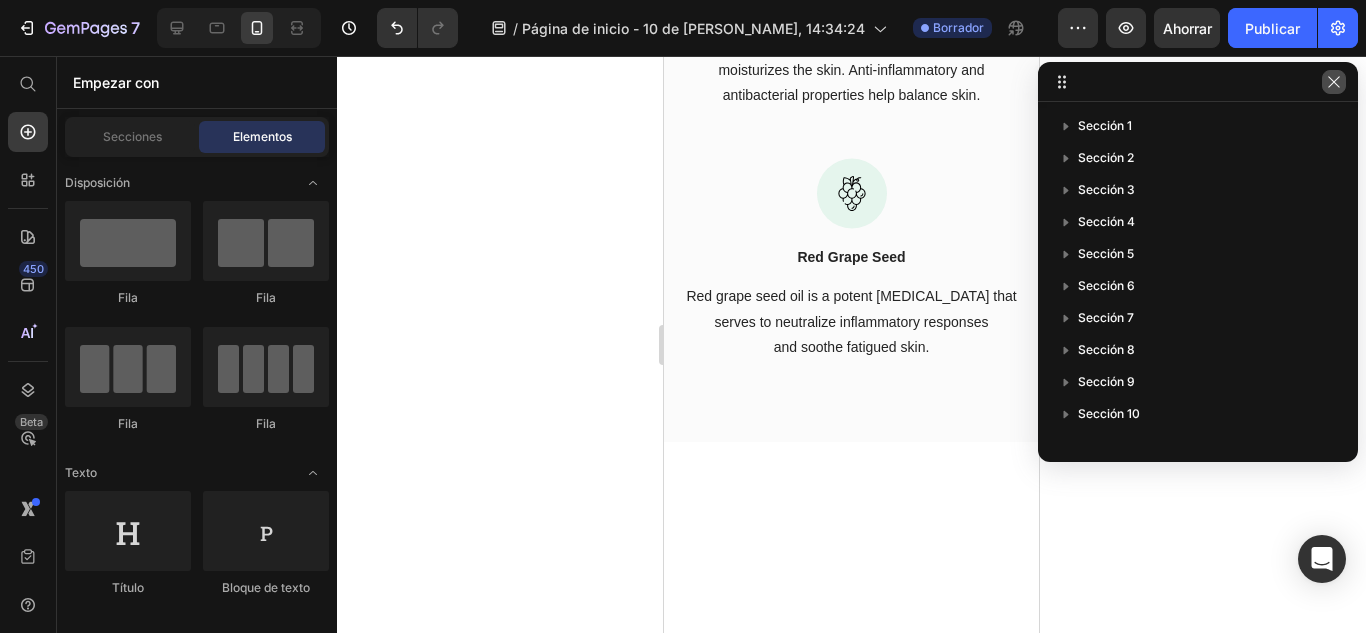 click 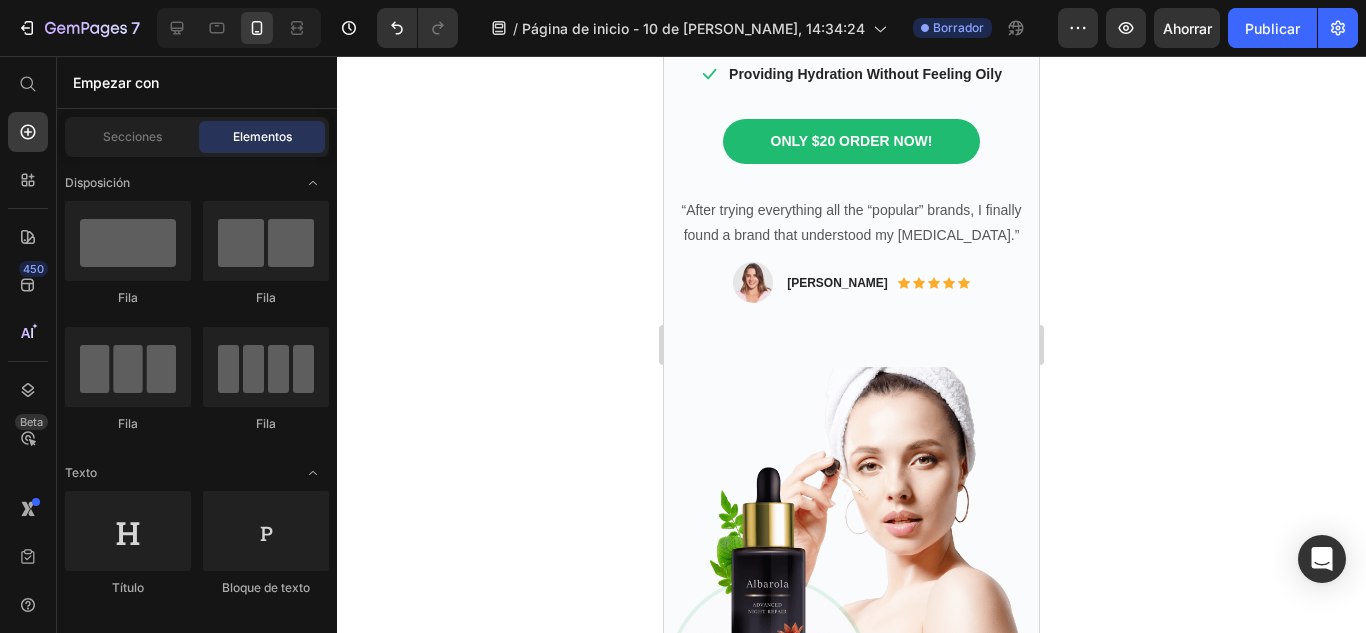 scroll, scrollTop: 0, scrollLeft: 0, axis: both 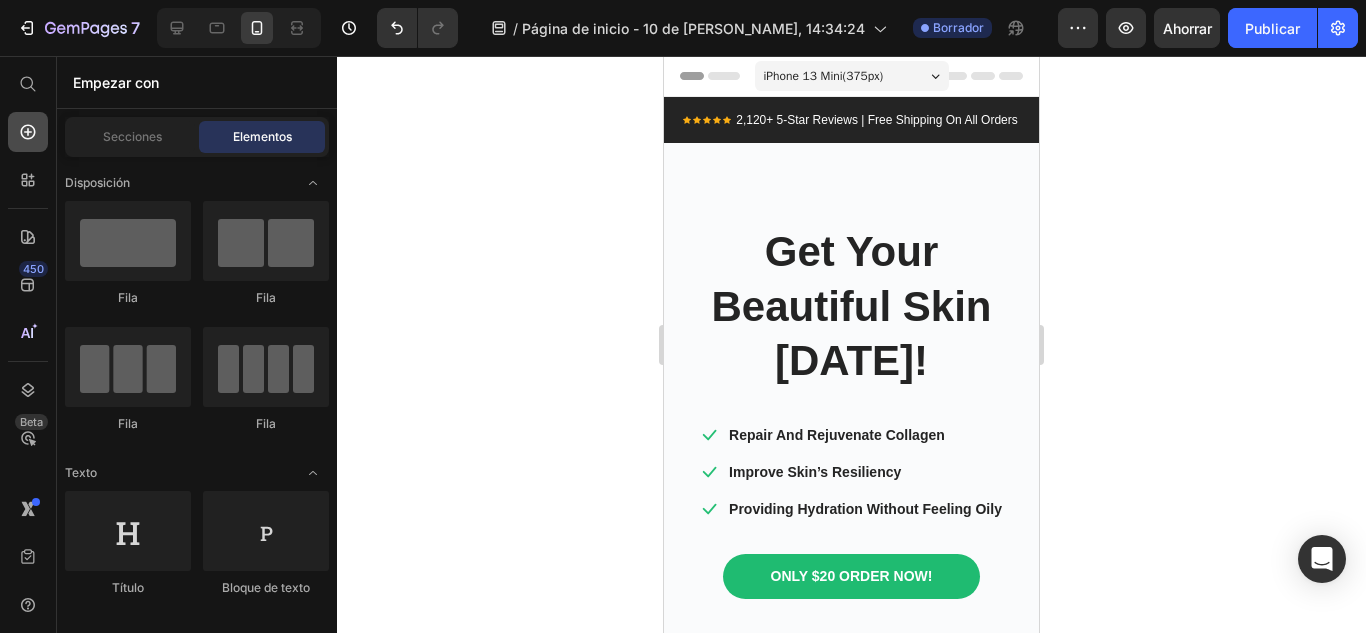 click 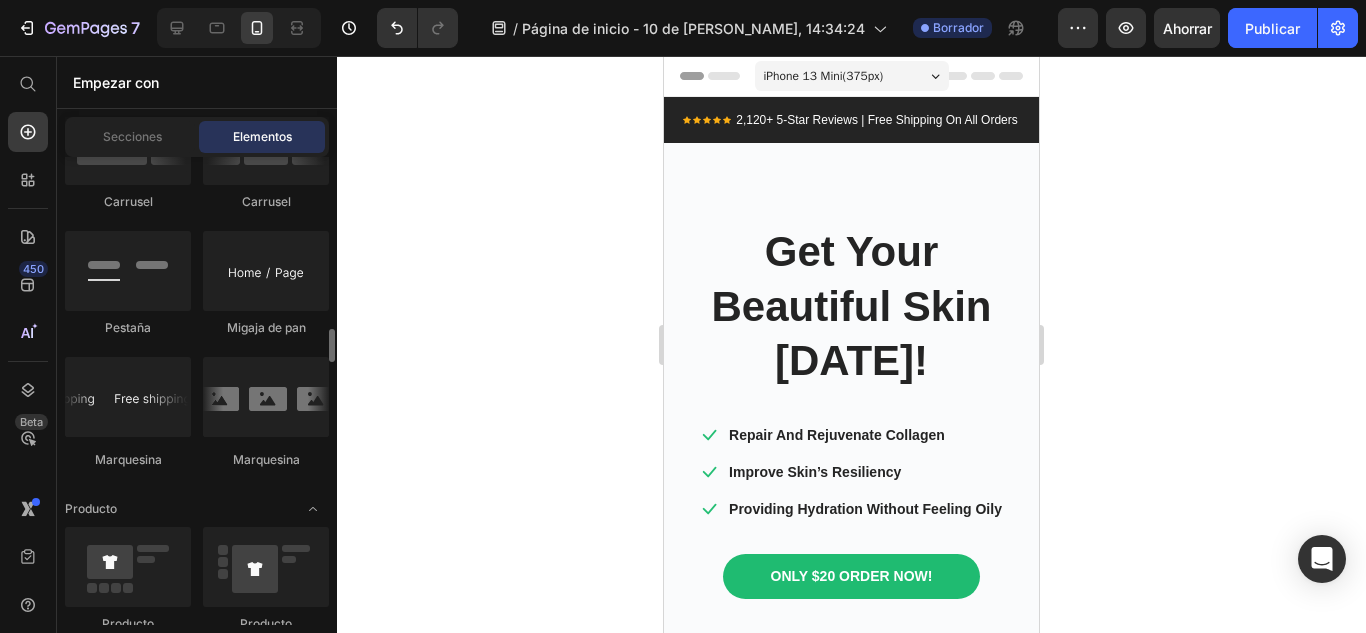 scroll, scrollTop: 2700, scrollLeft: 0, axis: vertical 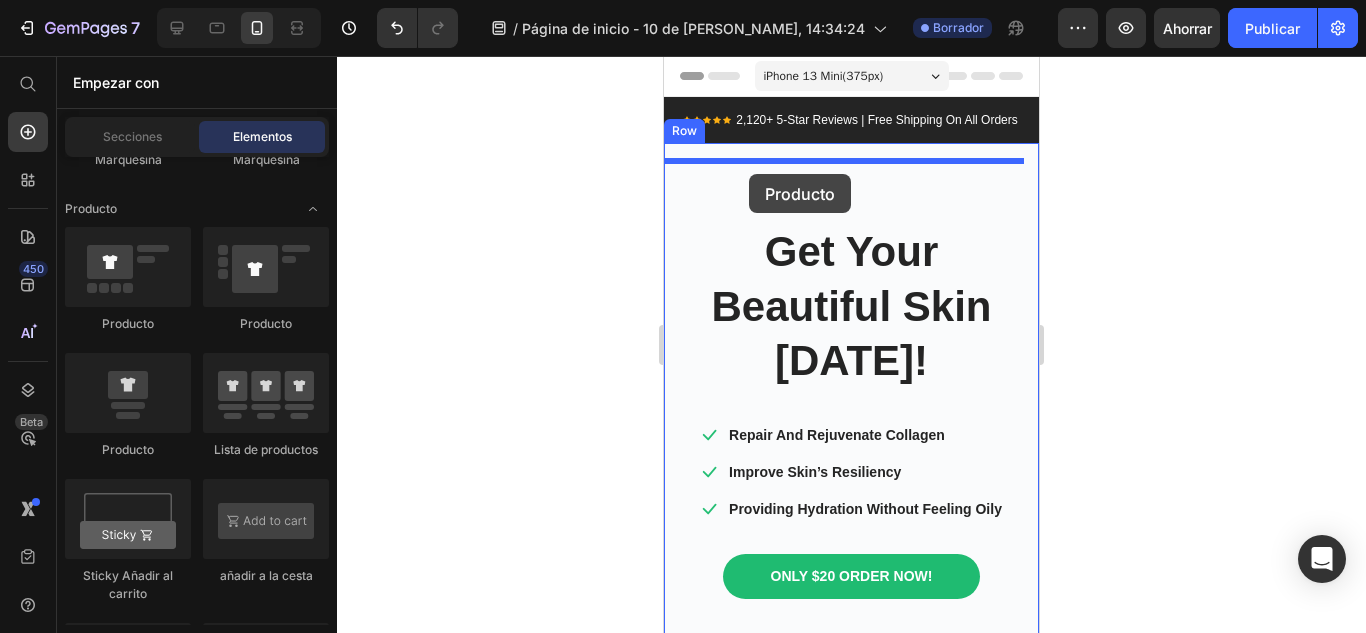 drag, startPoint x: 824, startPoint y: 450, endPoint x: 1851, endPoint y: 364, distance: 1030.5945 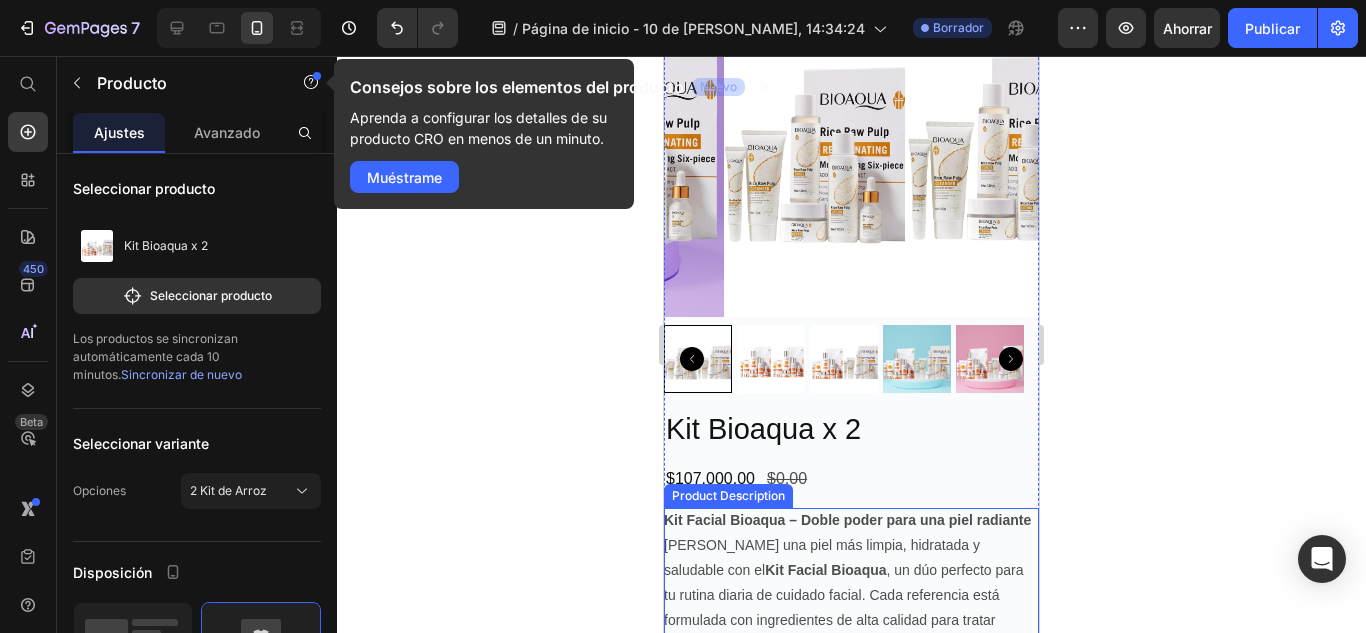 scroll, scrollTop: 200, scrollLeft: 0, axis: vertical 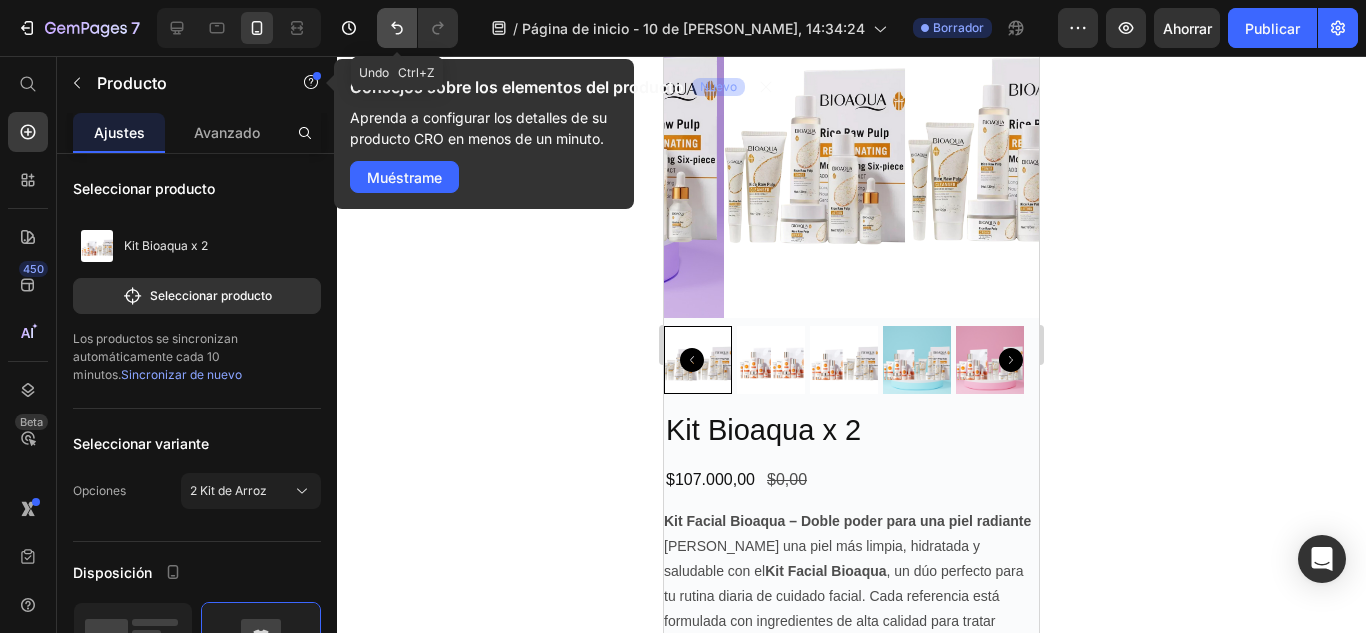 click 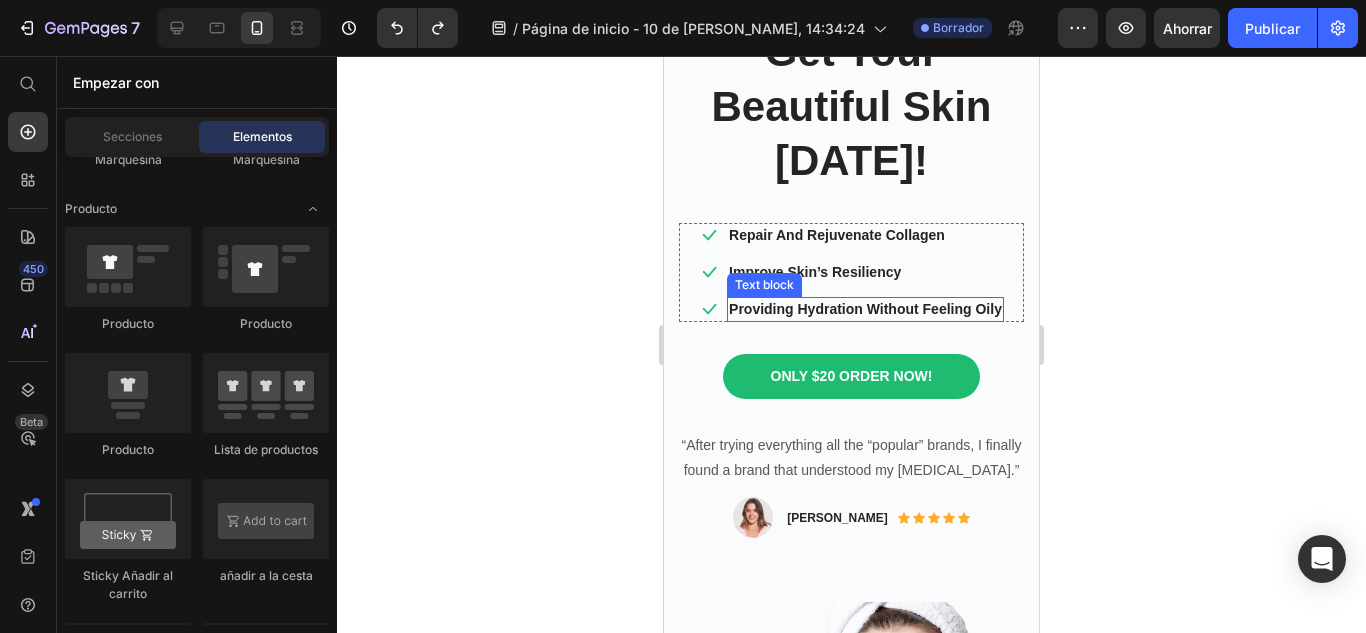 scroll, scrollTop: 0, scrollLeft: 0, axis: both 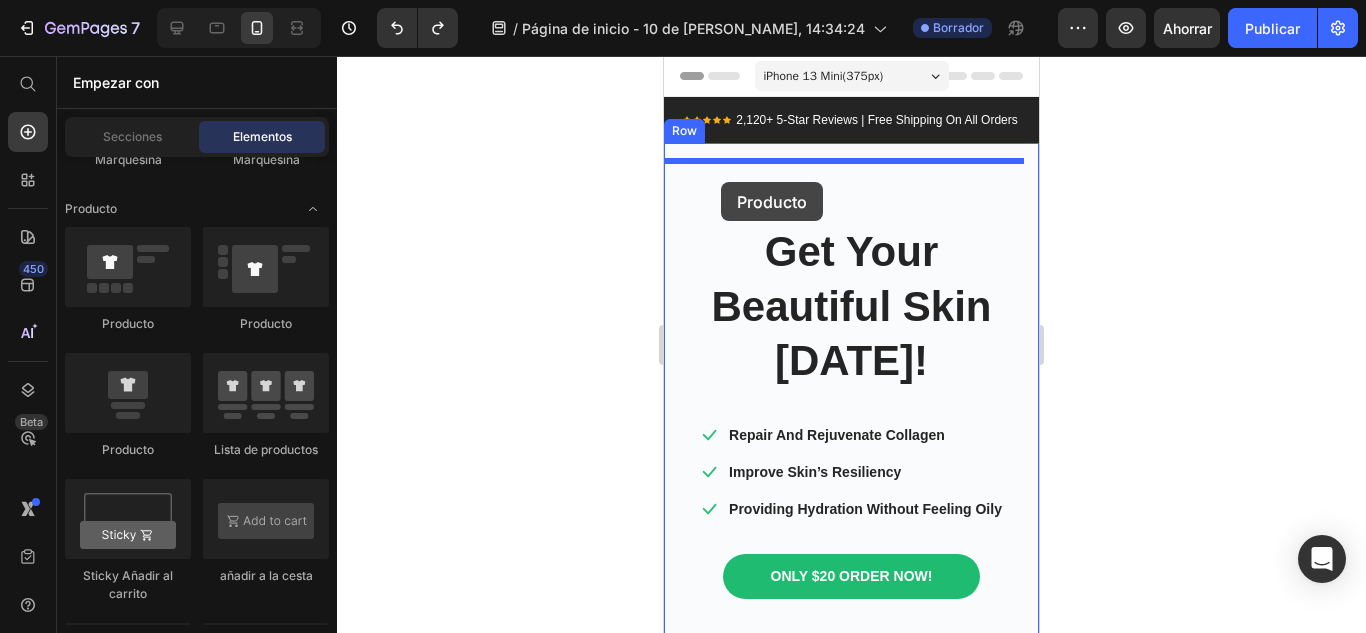 drag, startPoint x: 924, startPoint y: 358, endPoint x: 721, endPoint y: 182, distance: 268.67267 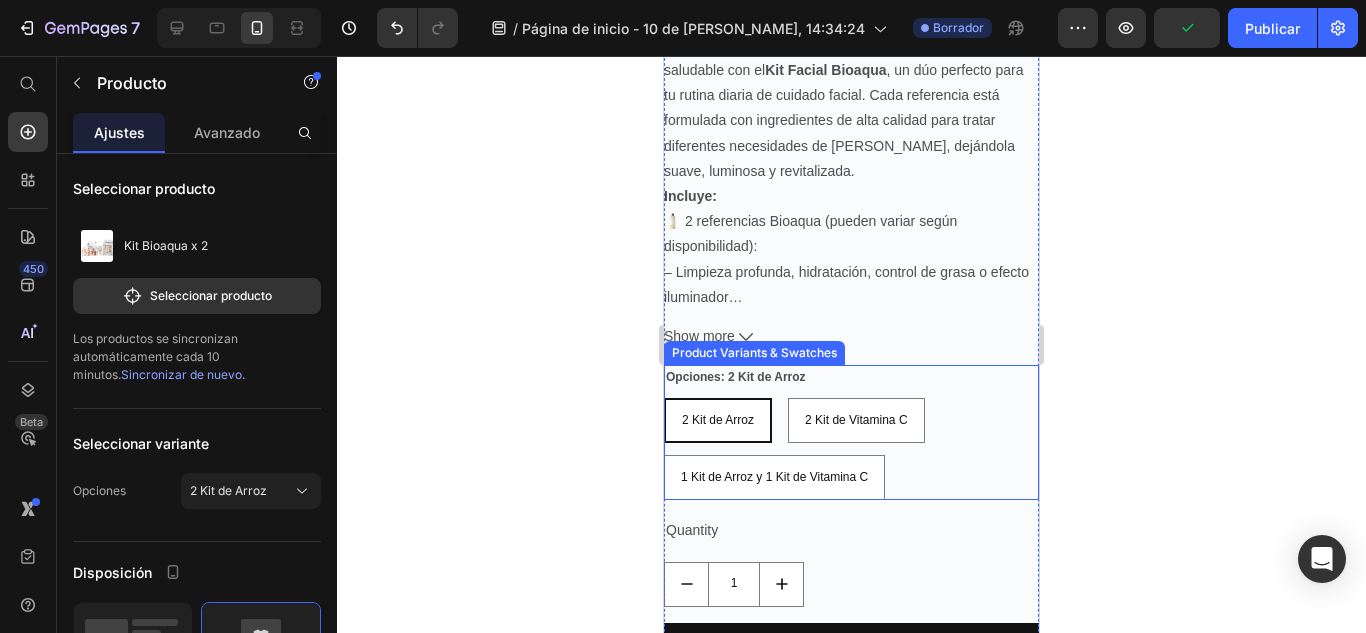 scroll, scrollTop: 800, scrollLeft: 0, axis: vertical 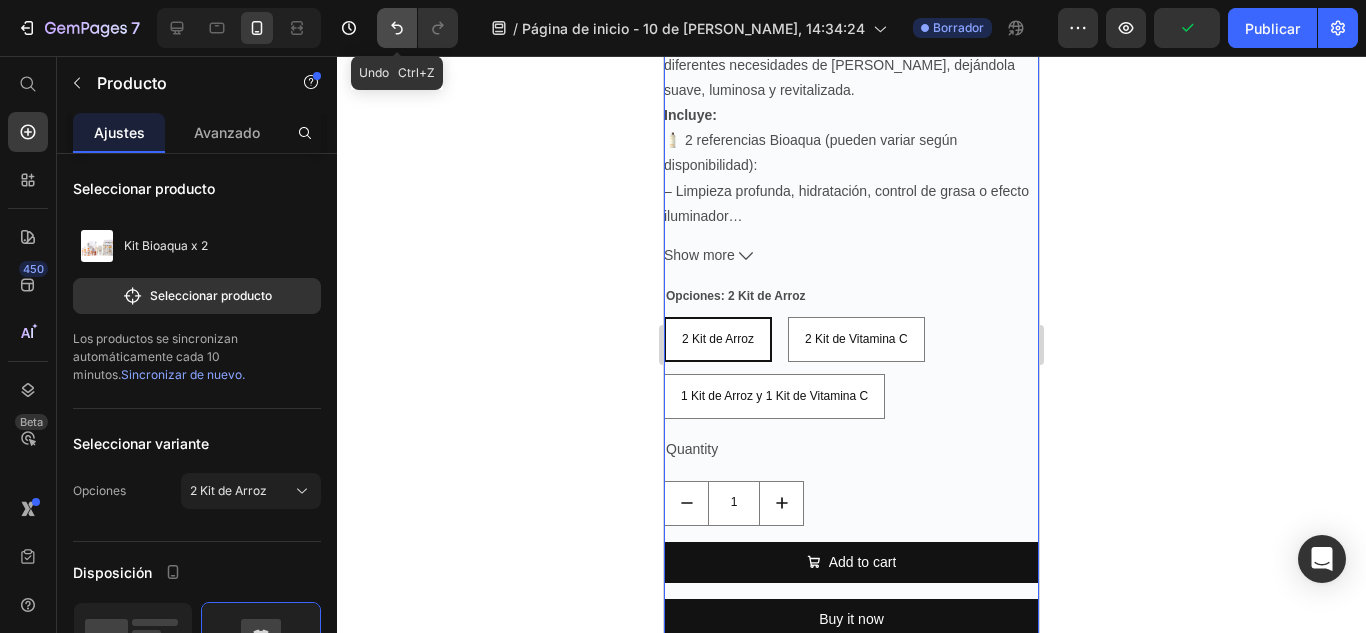 click 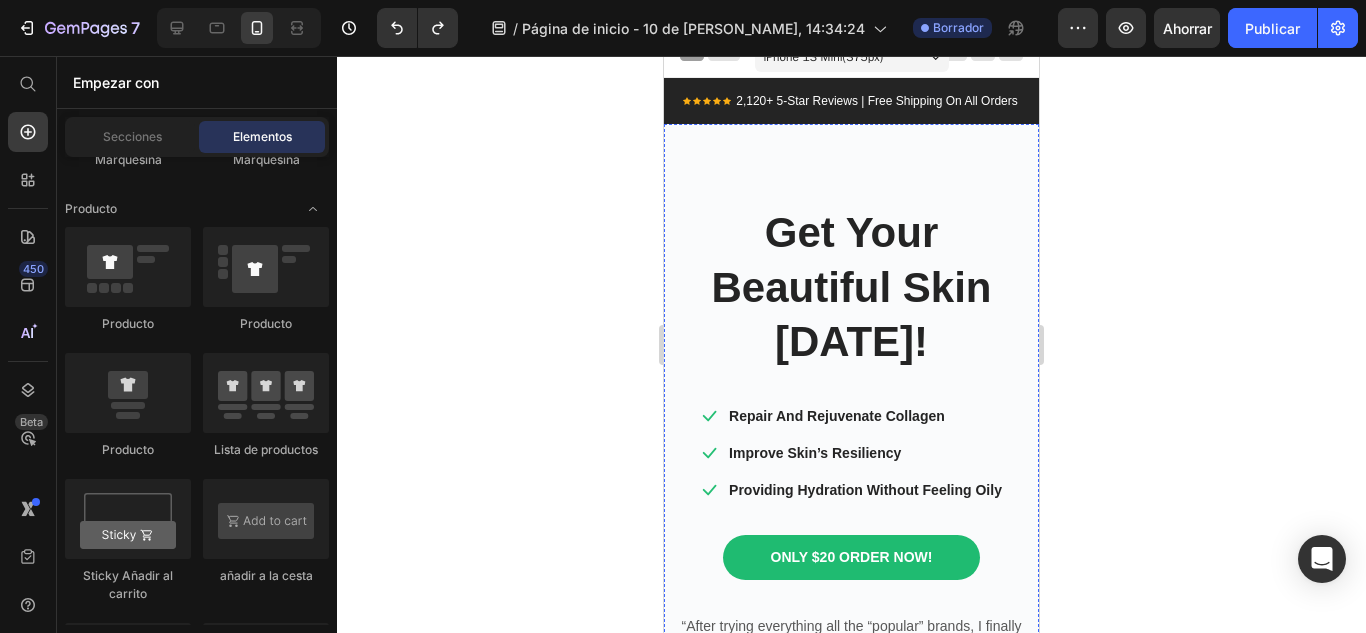 scroll, scrollTop: 0, scrollLeft: 0, axis: both 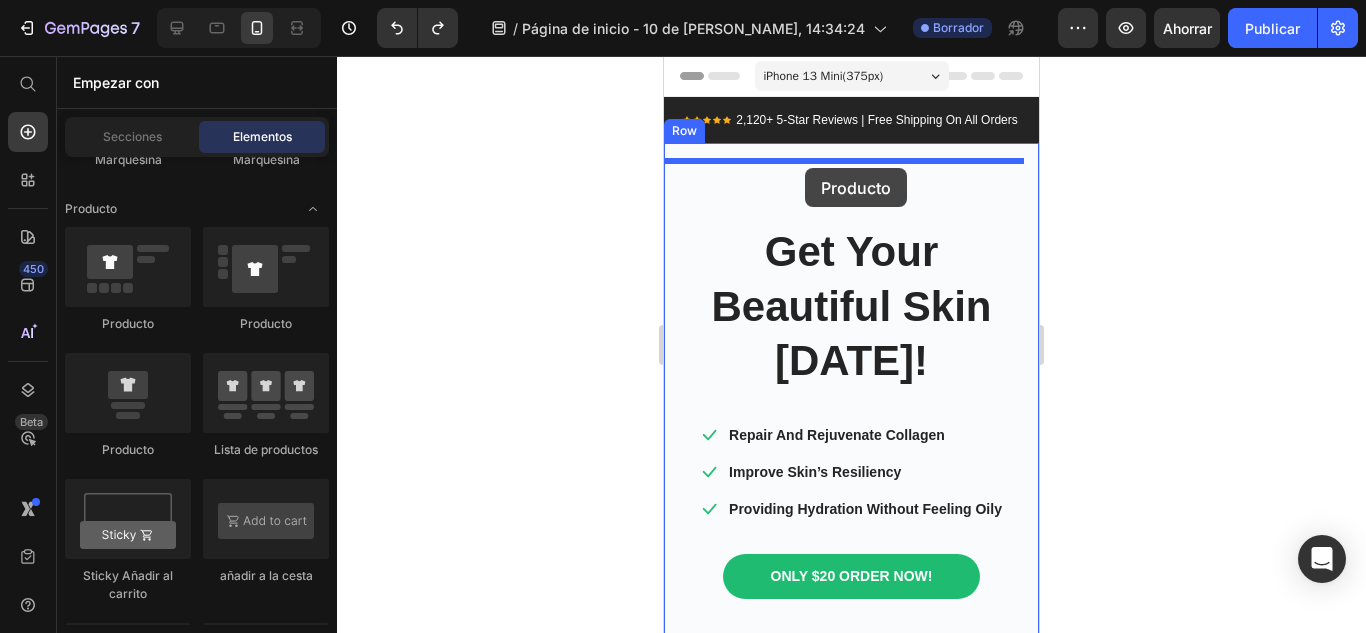 drag, startPoint x: 798, startPoint y: 350, endPoint x: 1716, endPoint y: 314, distance: 918.7056 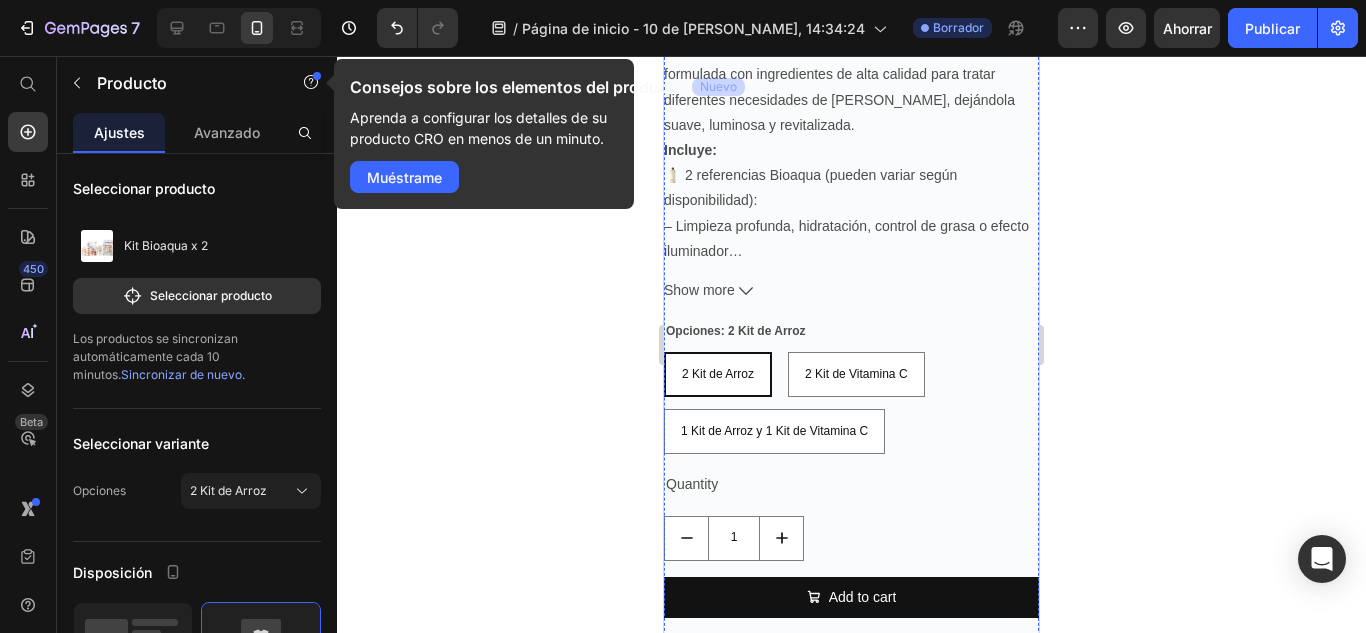 scroll, scrollTop: 800, scrollLeft: 0, axis: vertical 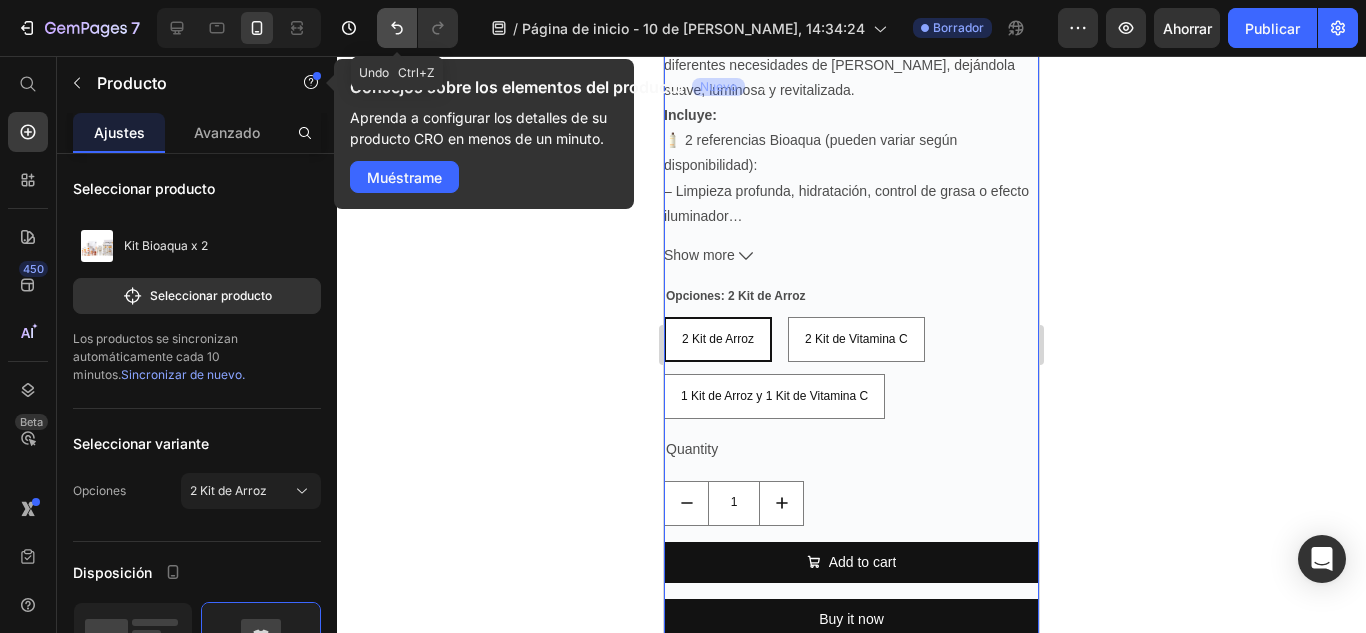 click 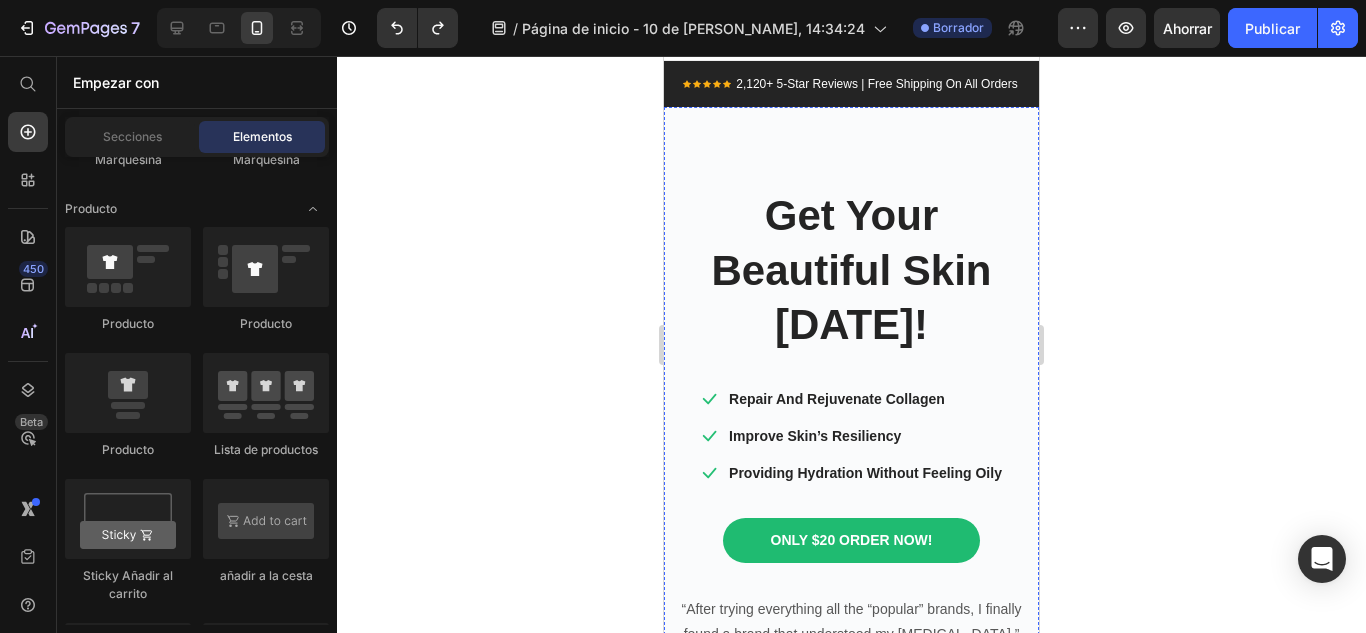 scroll, scrollTop: 0, scrollLeft: 0, axis: both 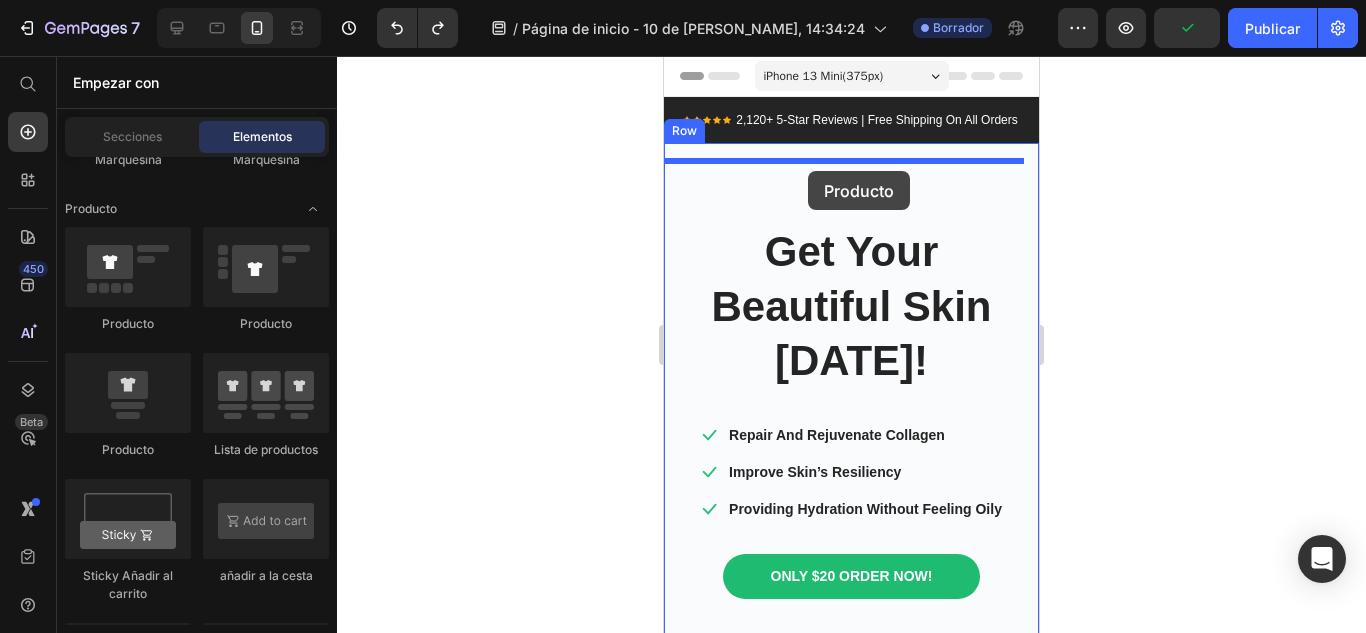 drag, startPoint x: 811, startPoint y: 462, endPoint x: 1755, endPoint y: 328, distance: 953.46313 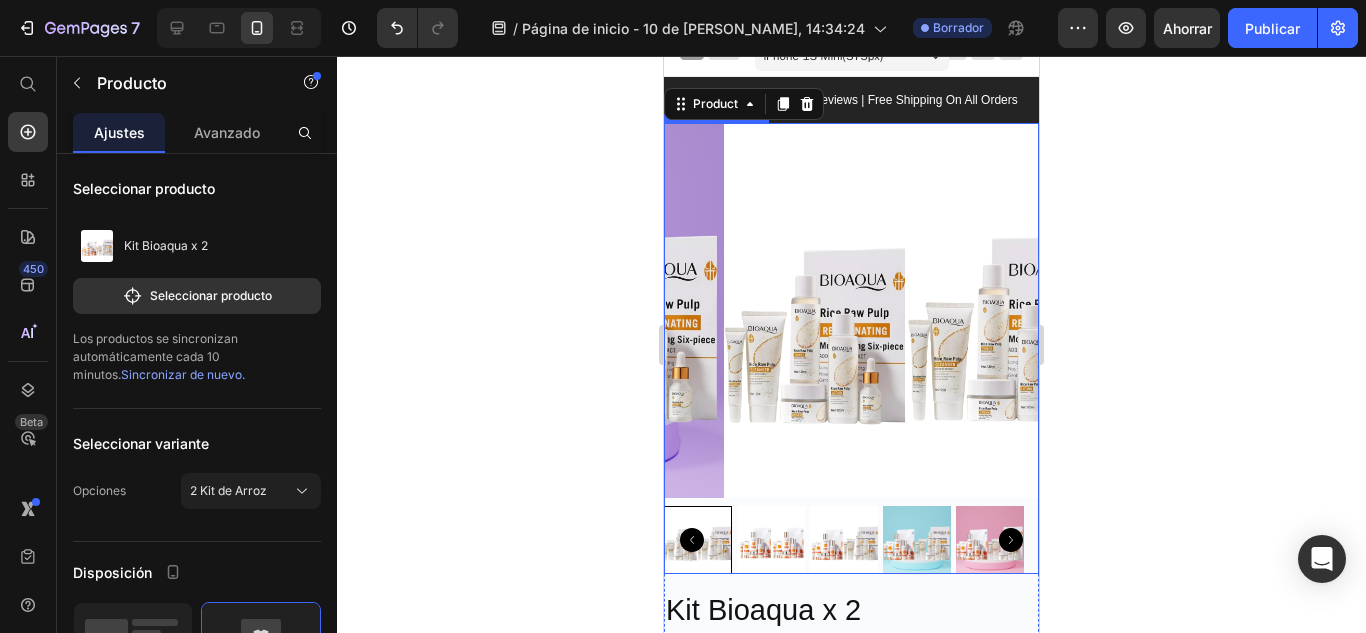 scroll, scrollTop: 0, scrollLeft: 0, axis: both 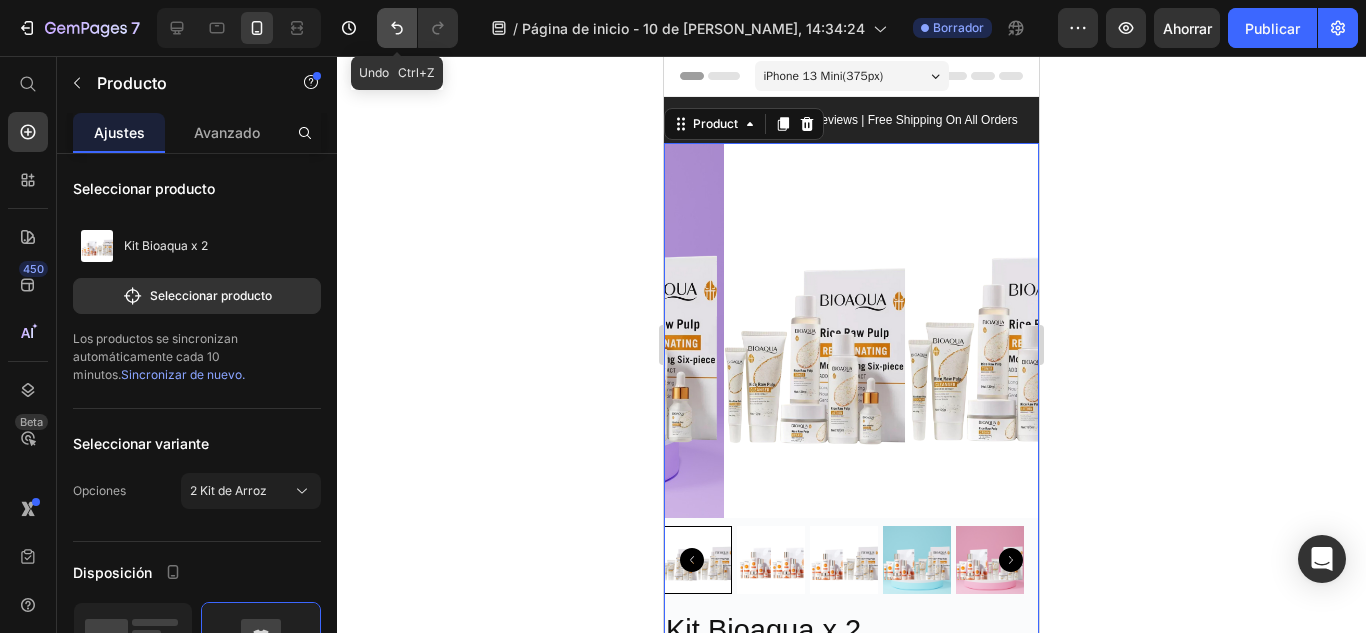 click 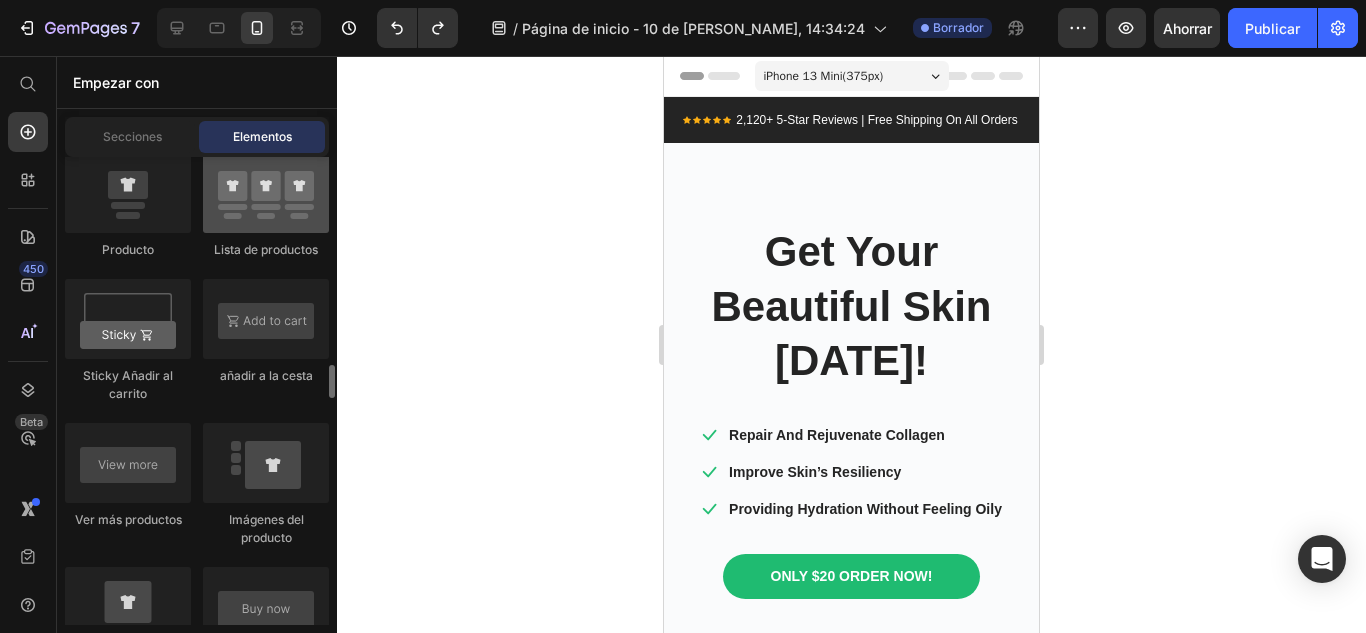 scroll, scrollTop: 3000, scrollLeft: 0, axis: vertical 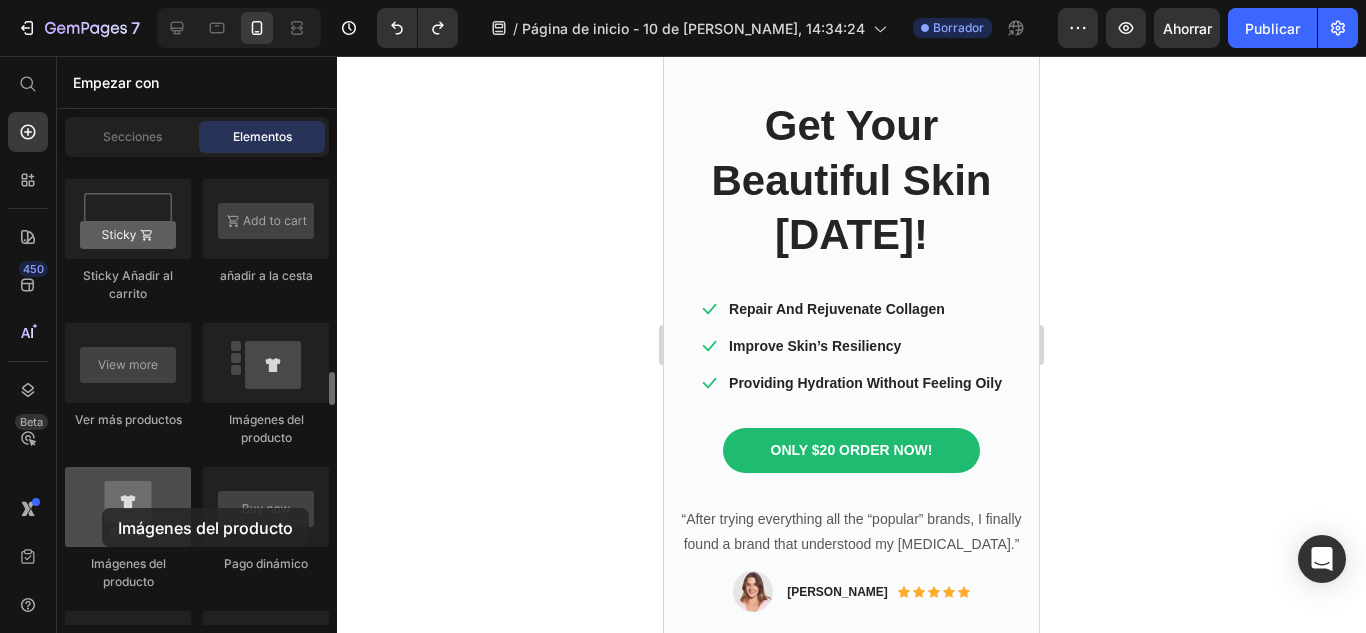drag, startPoint x: 121, startPoint y: 529, endPoint x: 102, endPoint y: 508, distance: 28.319605 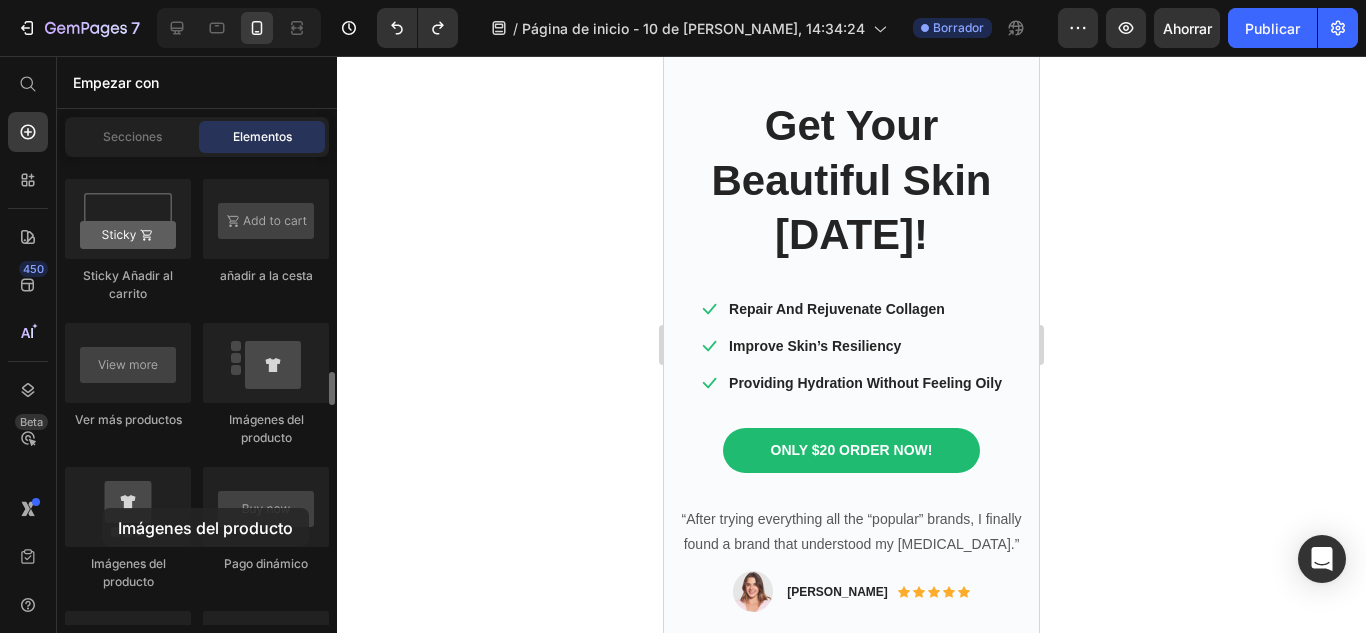 scroll, scrollTop: 146, scrollLeft: 0, axis: vertical 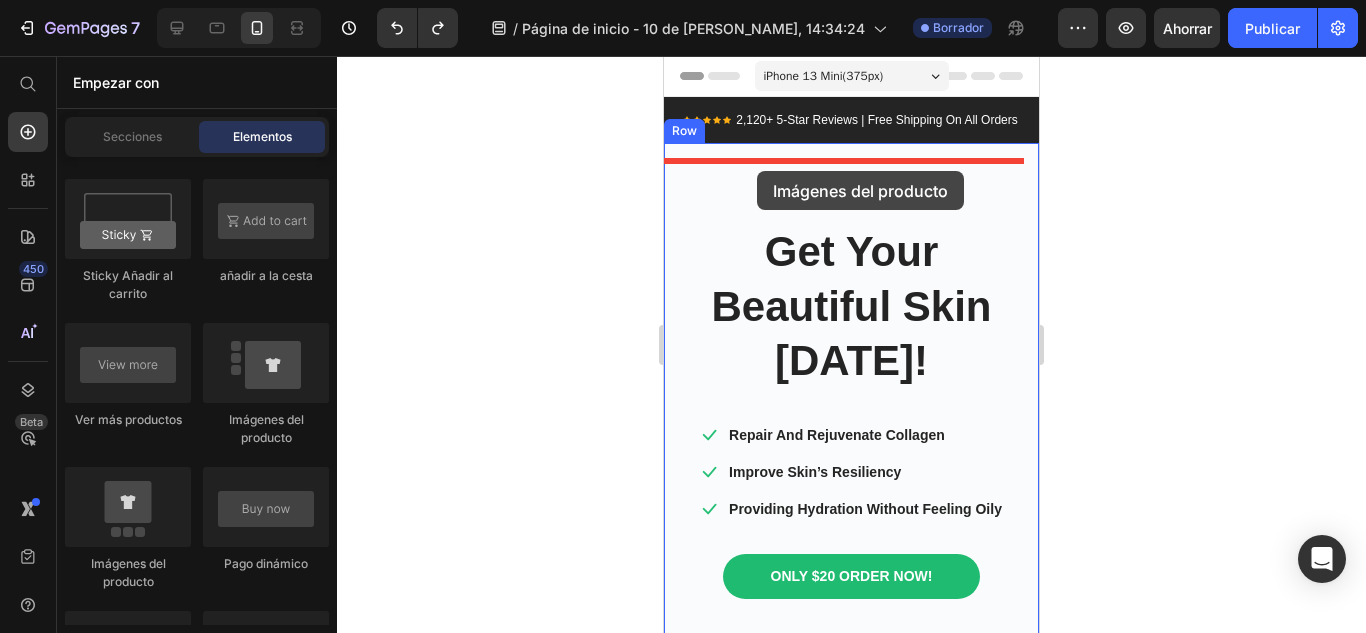 drag, startPoint x: 918, startPoint y: 434, endPoint x: 757, endPoint y: 171, distance: 308.36667 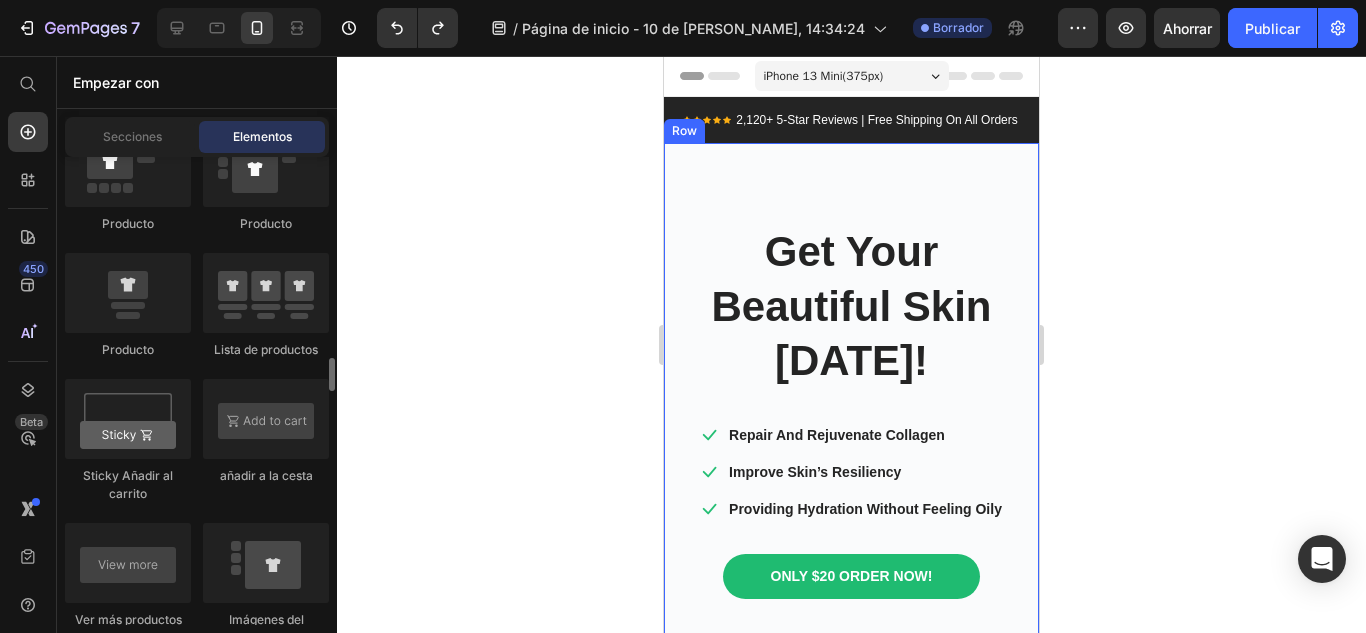 scroll, scrollTop: 2700, scrollLeft: 0, axis: vertical 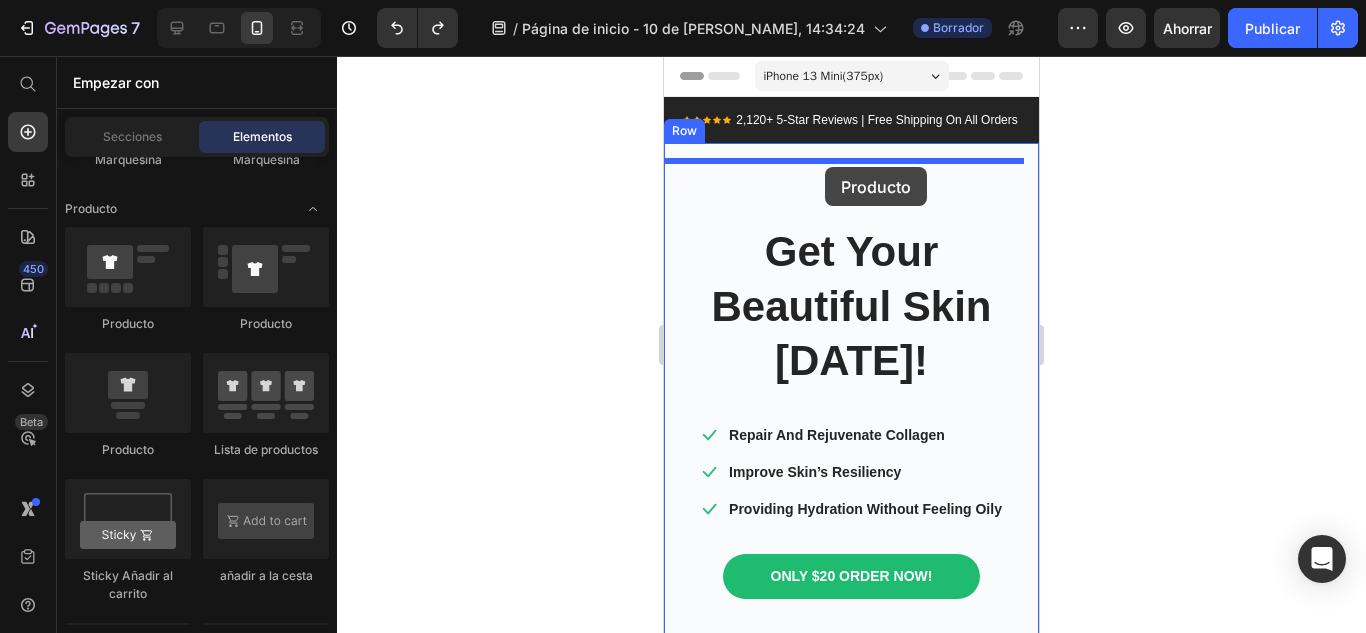 drag, startPoint x: 822, startPoint y: 457, endPoint x: 822, endPoint y: 169, distance: 288 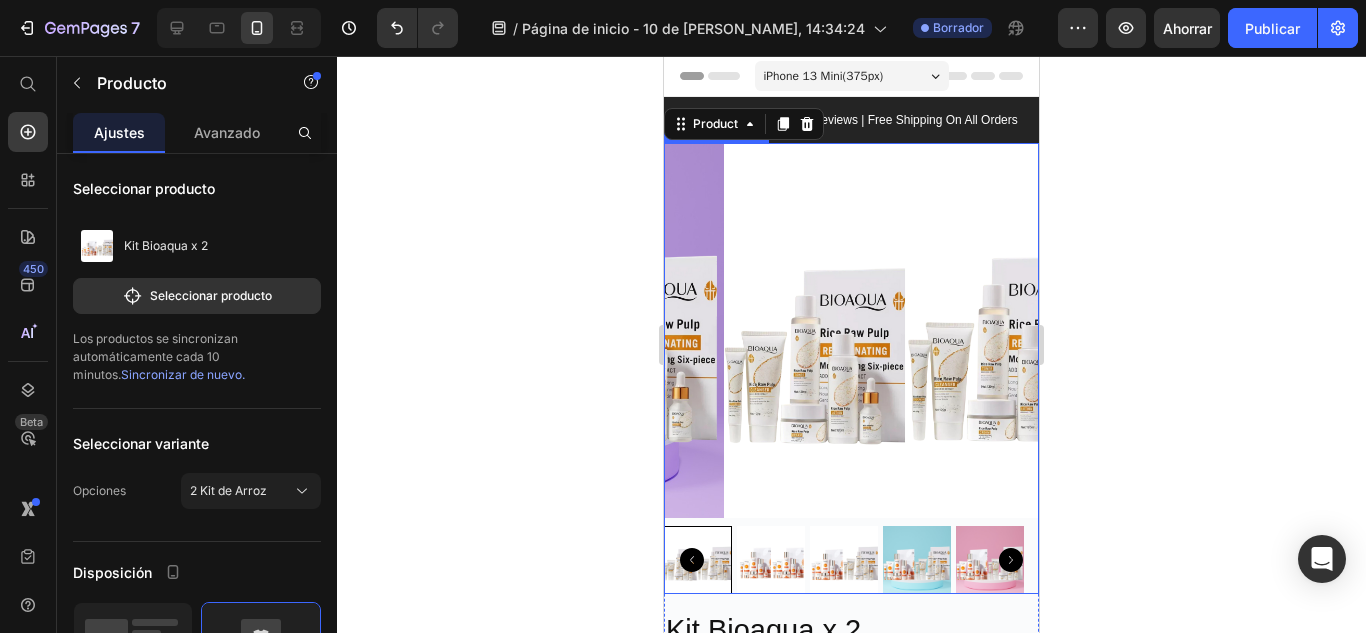 scroll, scrollTop: 200, scrollLeft: 0, axis: vertical 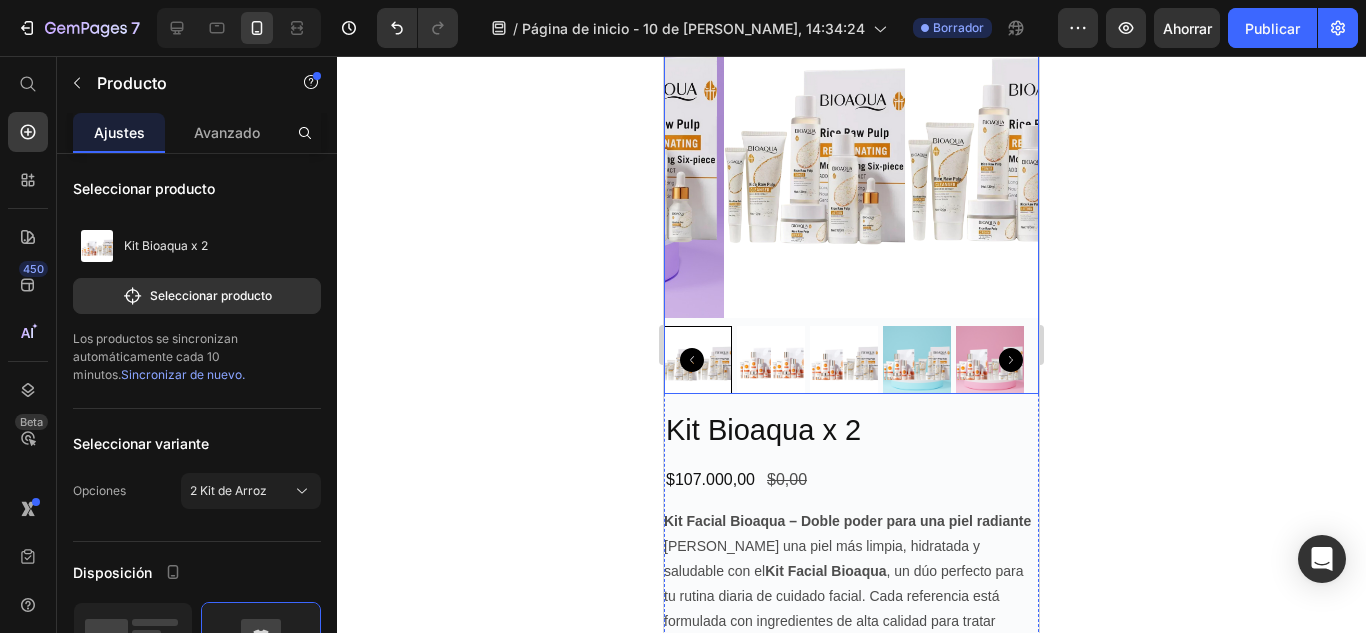 click at bounding box center (911, 130) 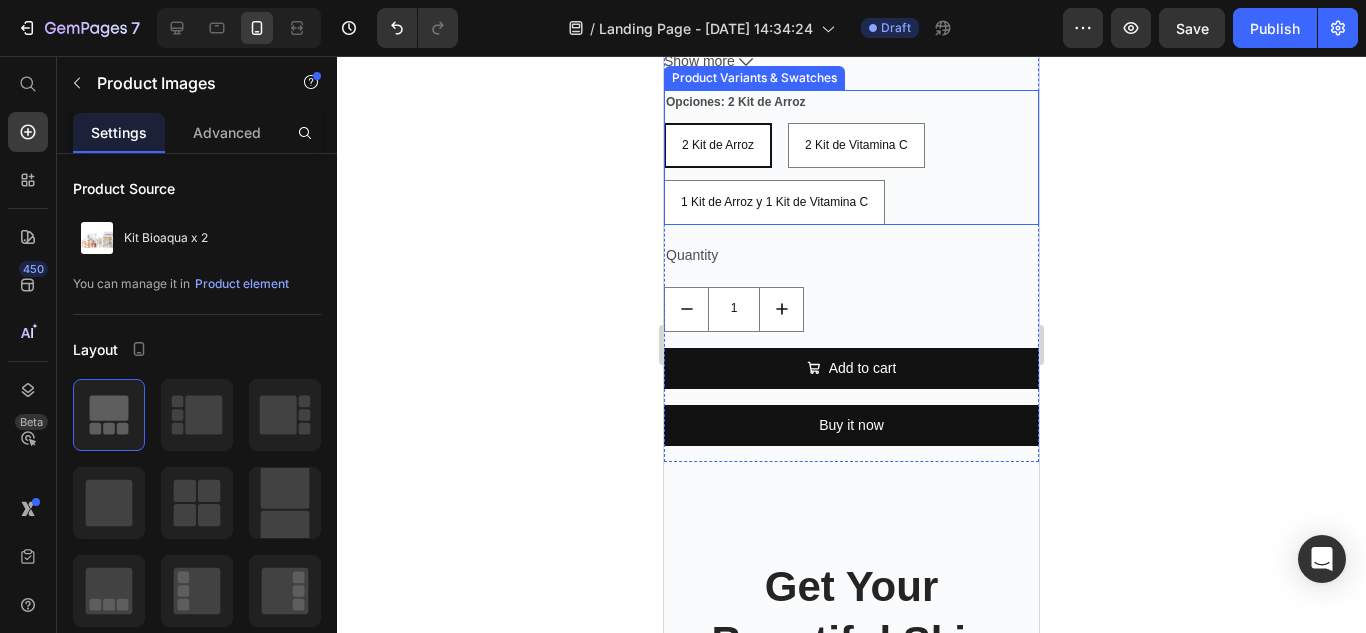 scroll, scrollTop: 1000, scrollLeft: 0, axis: vertical 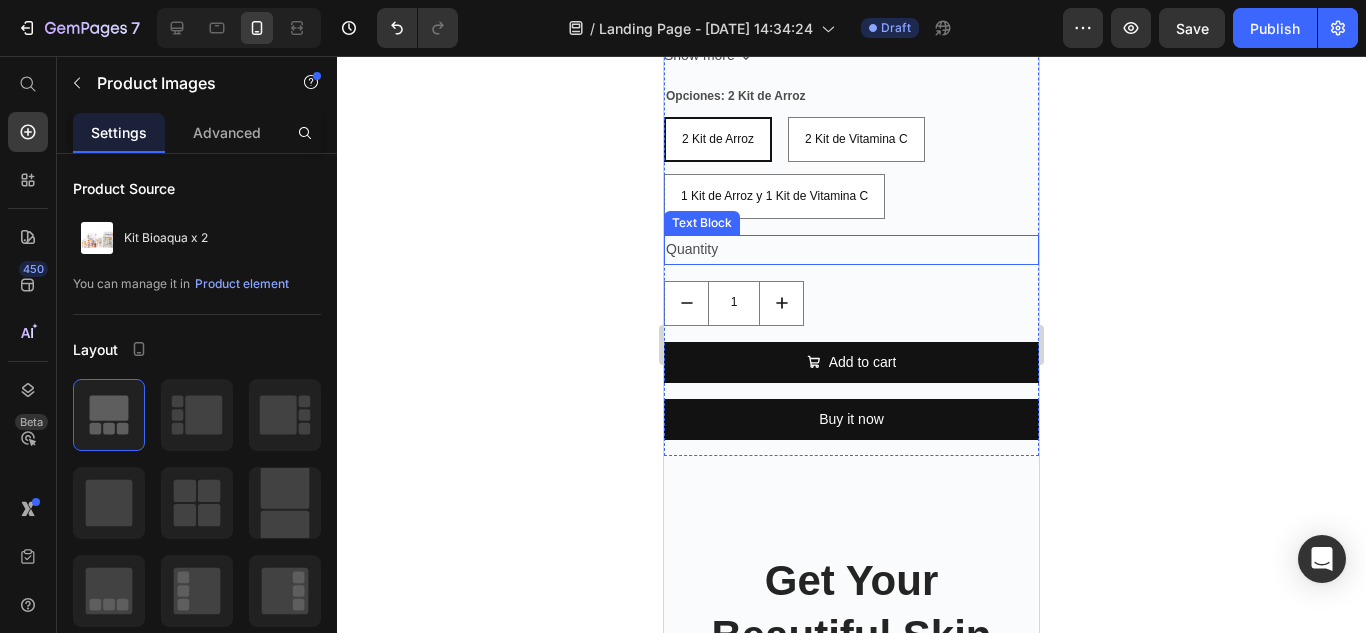 click on "Quantity" at bounding box center [851, 249] 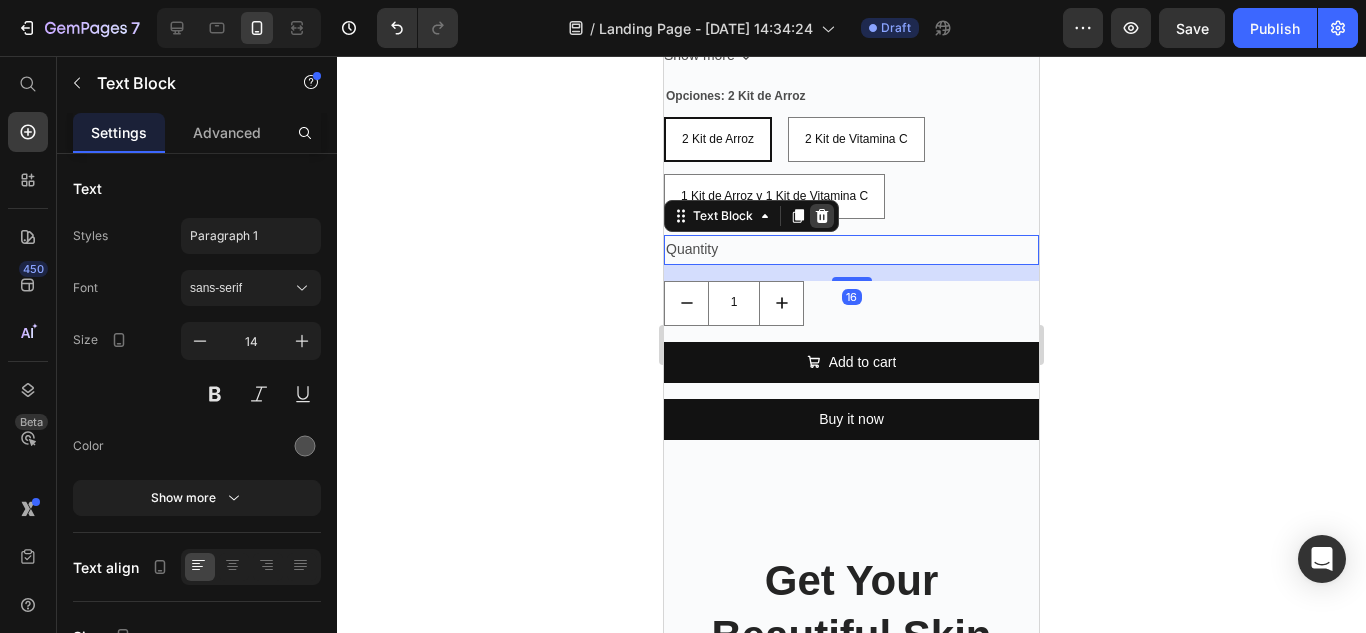 click 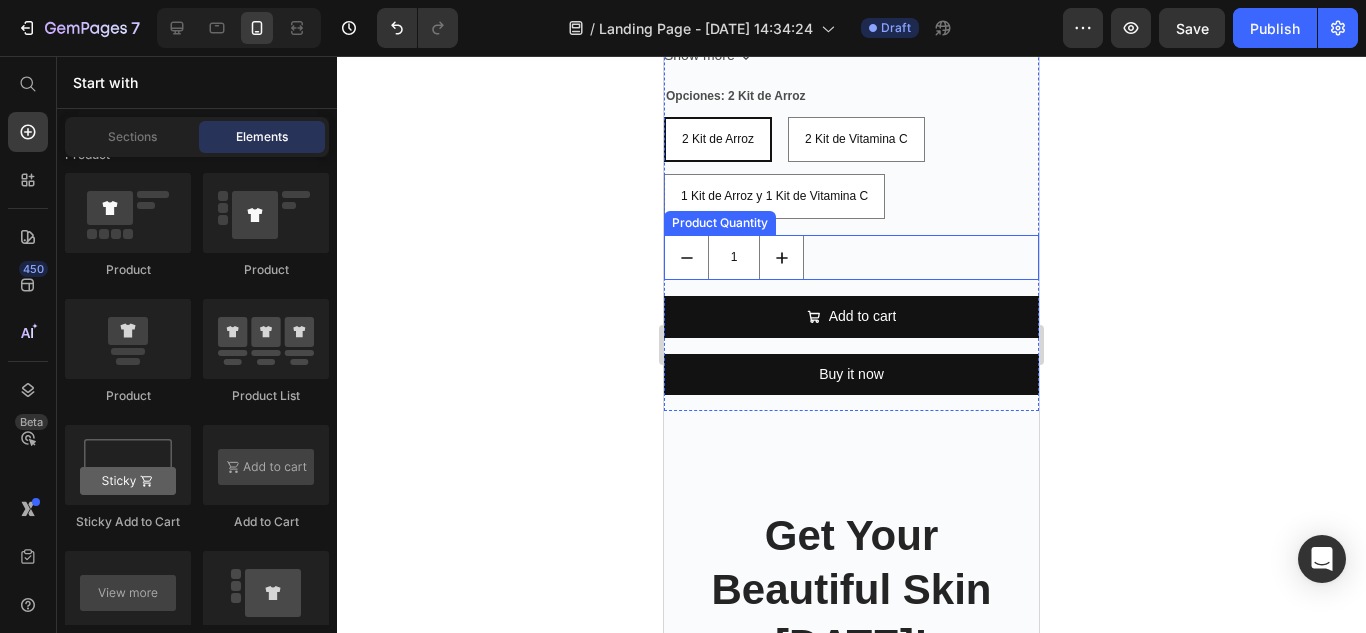click on "1" at bounding box center (851, 257) 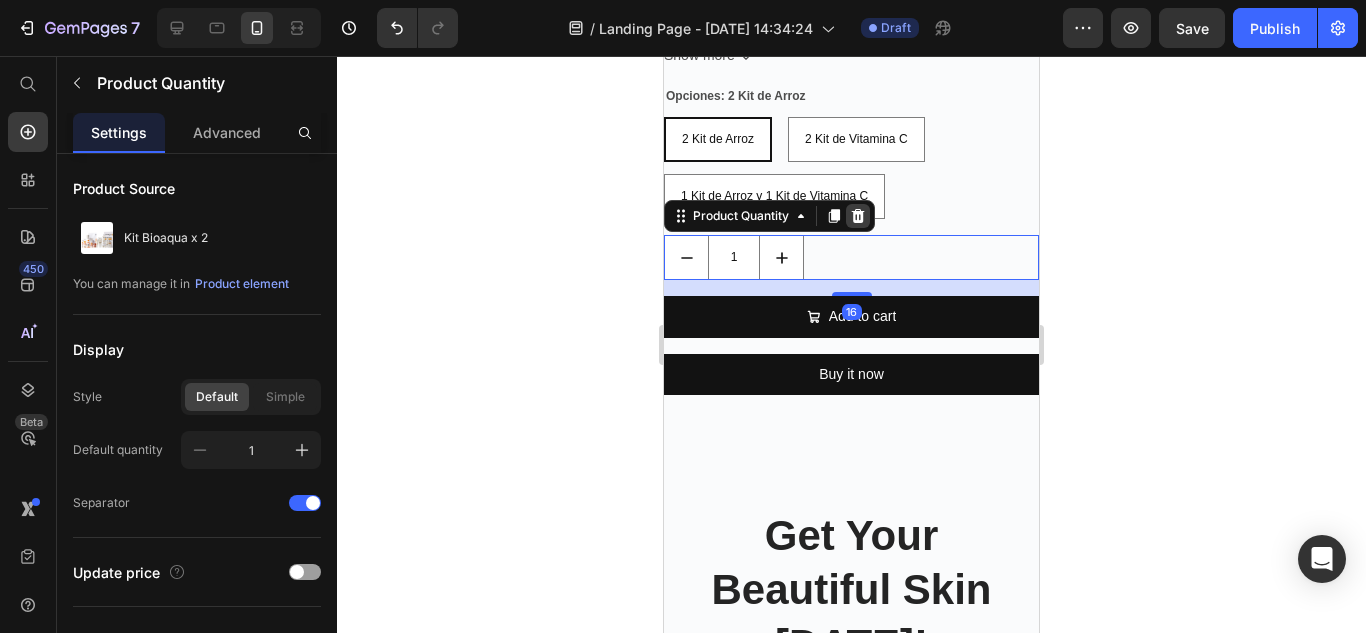 click 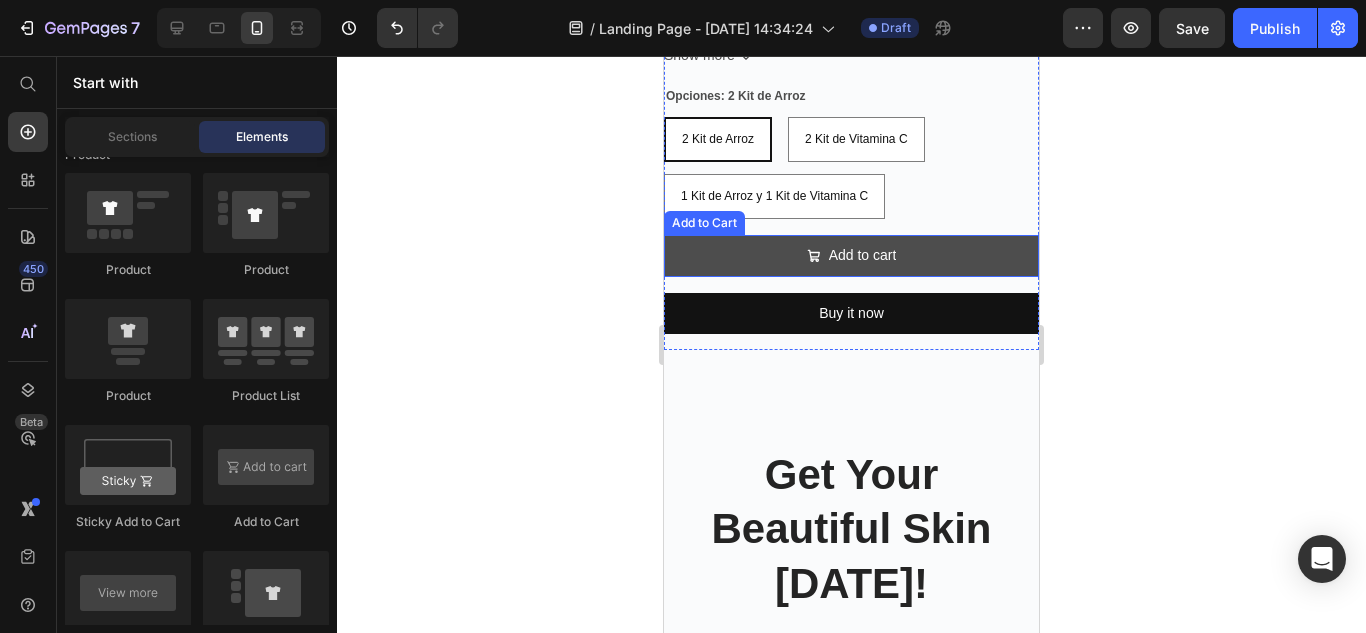 click on "Add to cart" at bounding box center [851, 255] 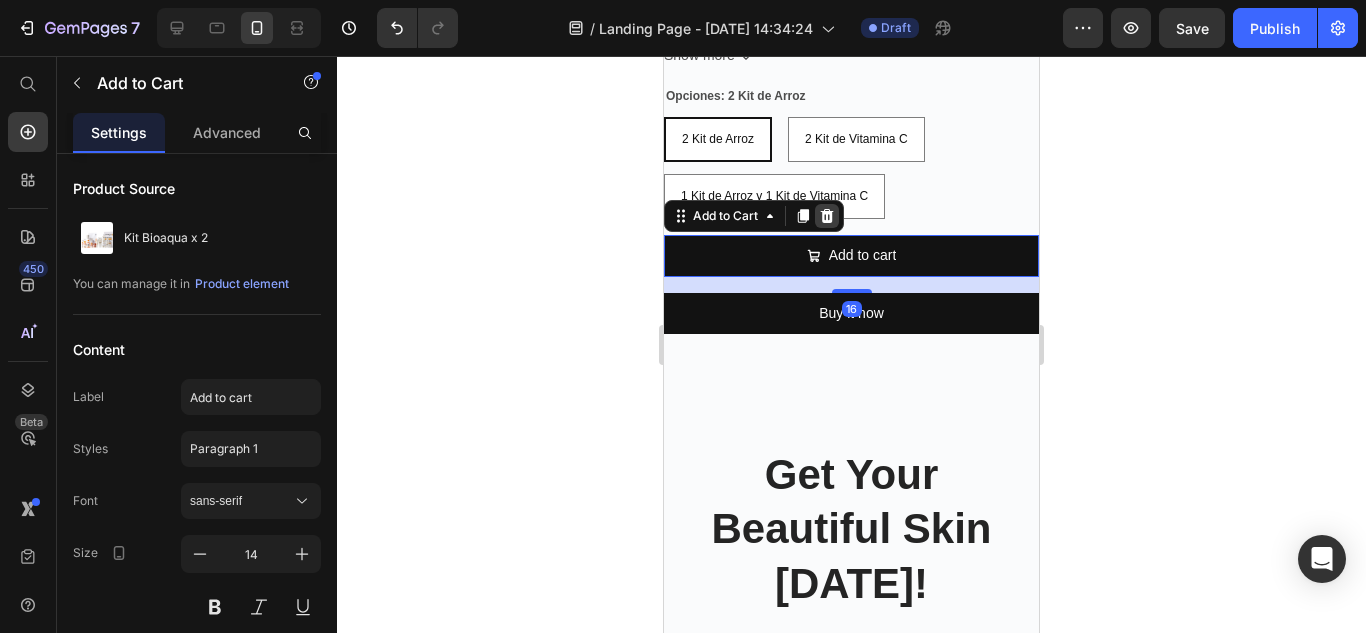 click 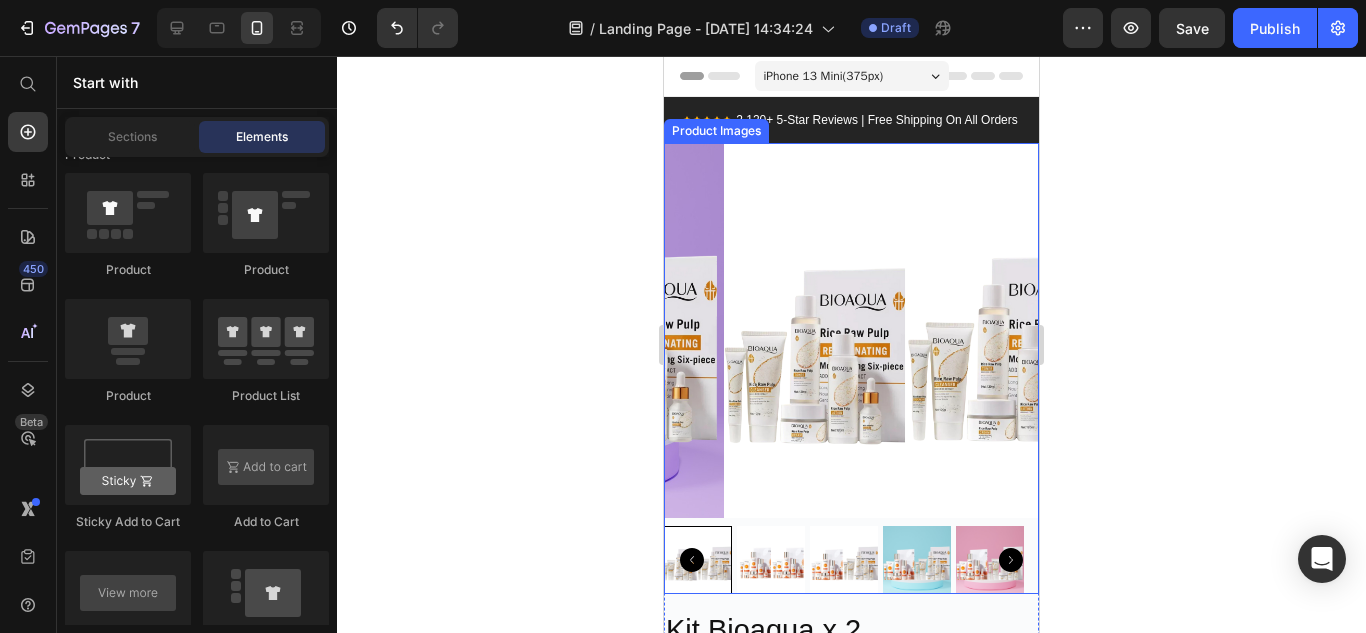 scroll, scrollTop: 200, scrollLeft: 0, axis: vertical 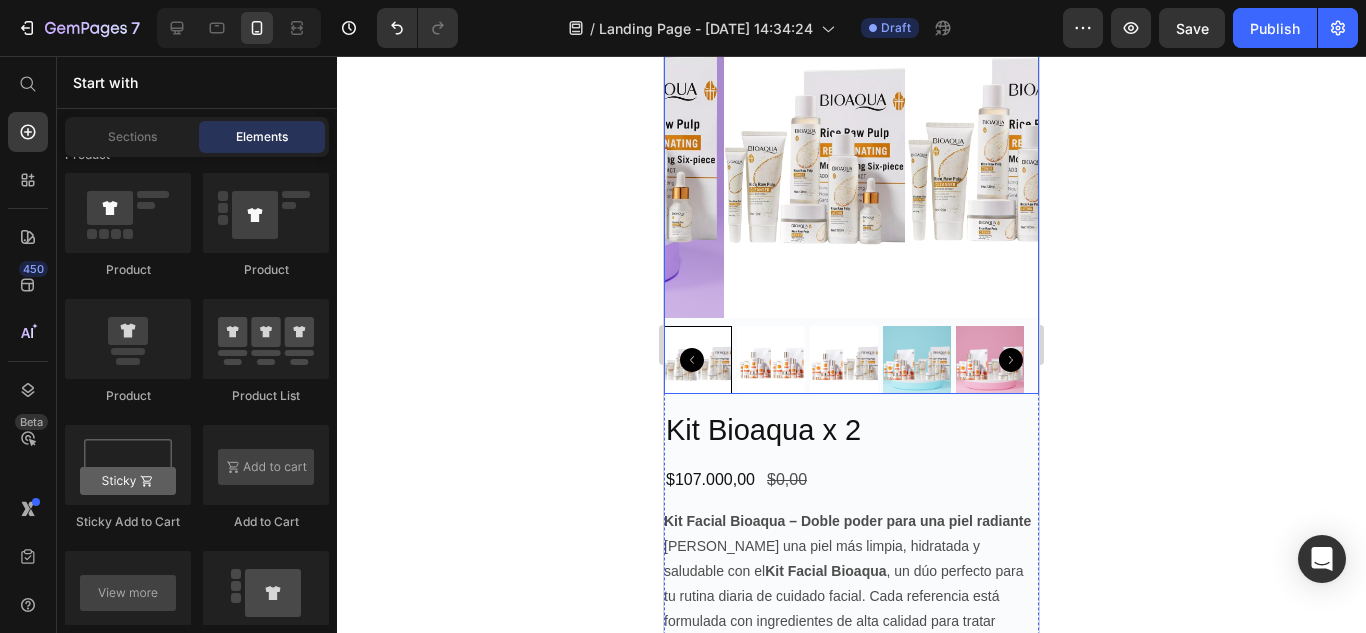 click at bounding box center [911, 130] 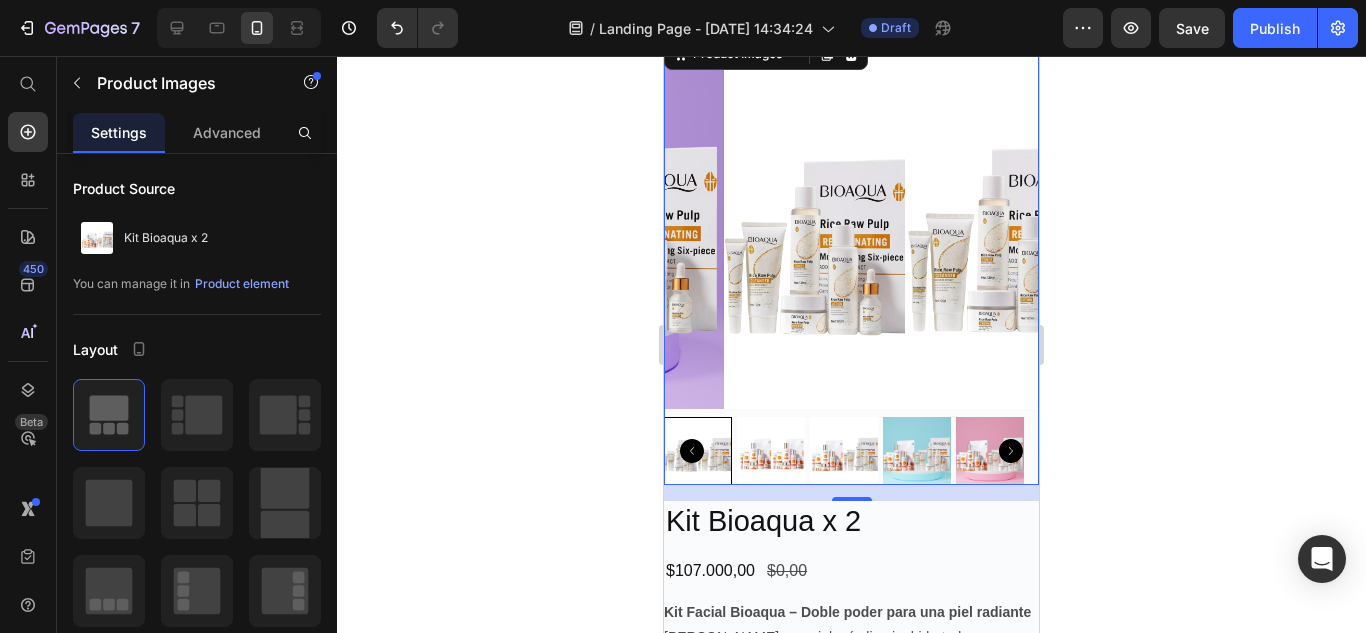 scroll, scrollTop: 0, scrollLeft: 0, axis: both 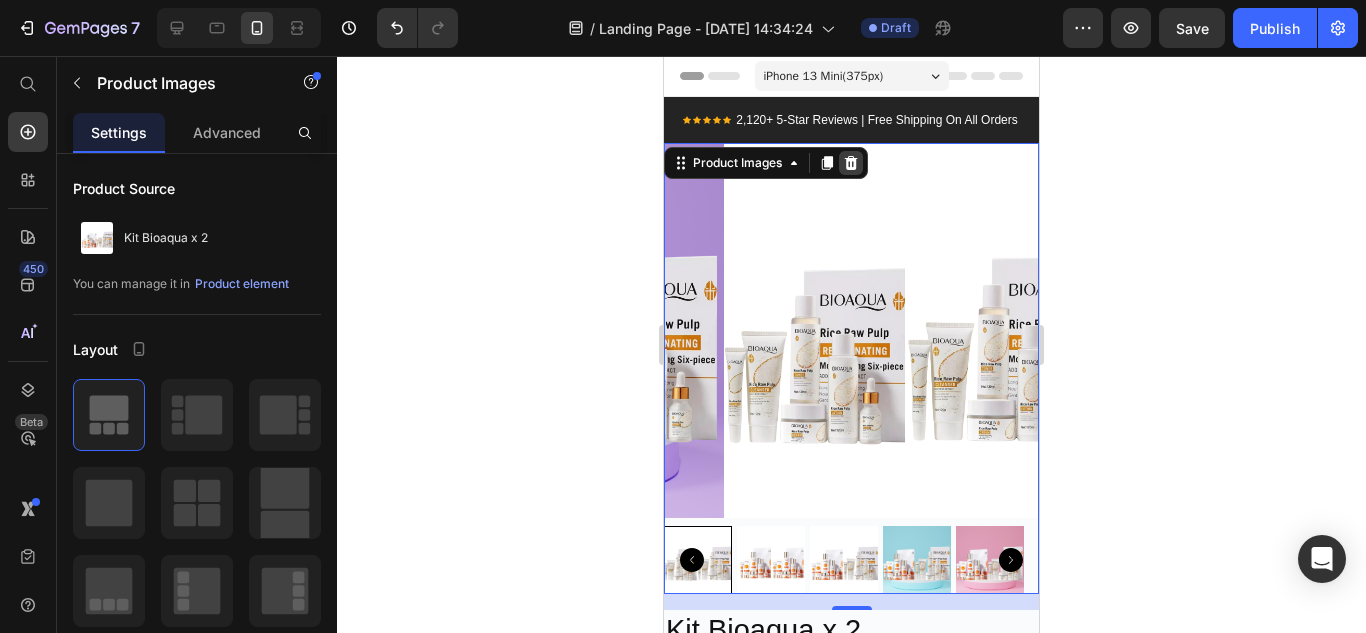 click 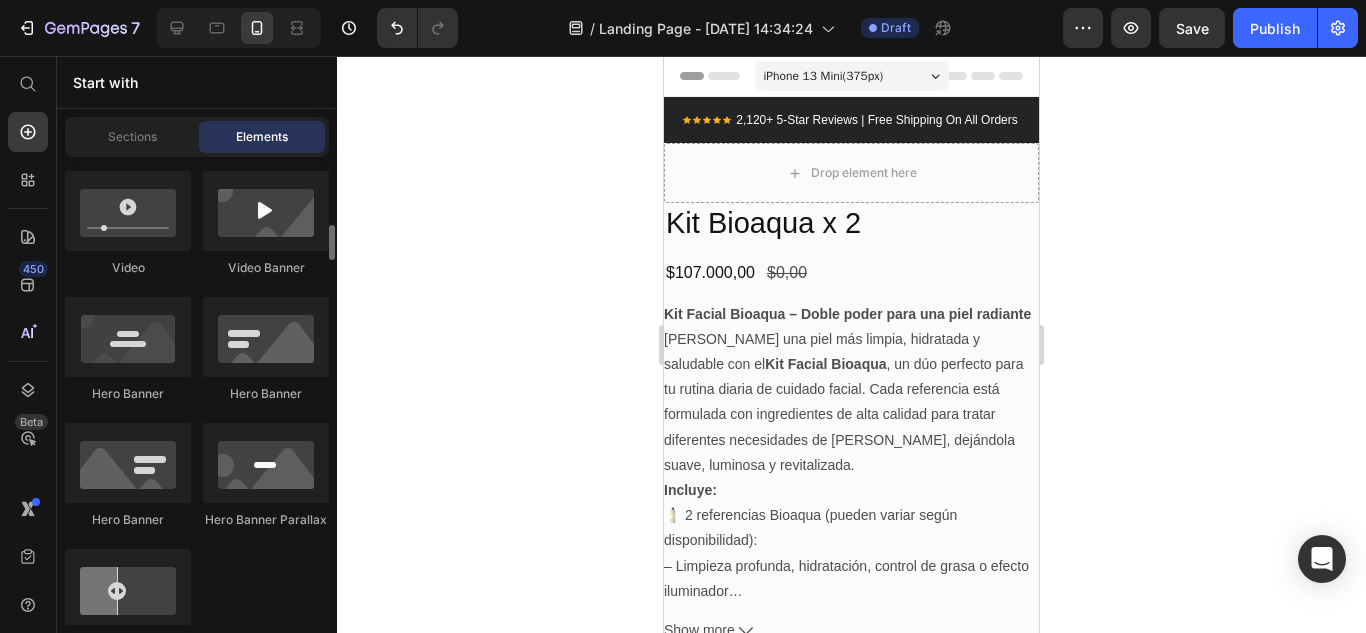 scroll, scrollTop: 600, scrollLeft: 0, axis: vertical 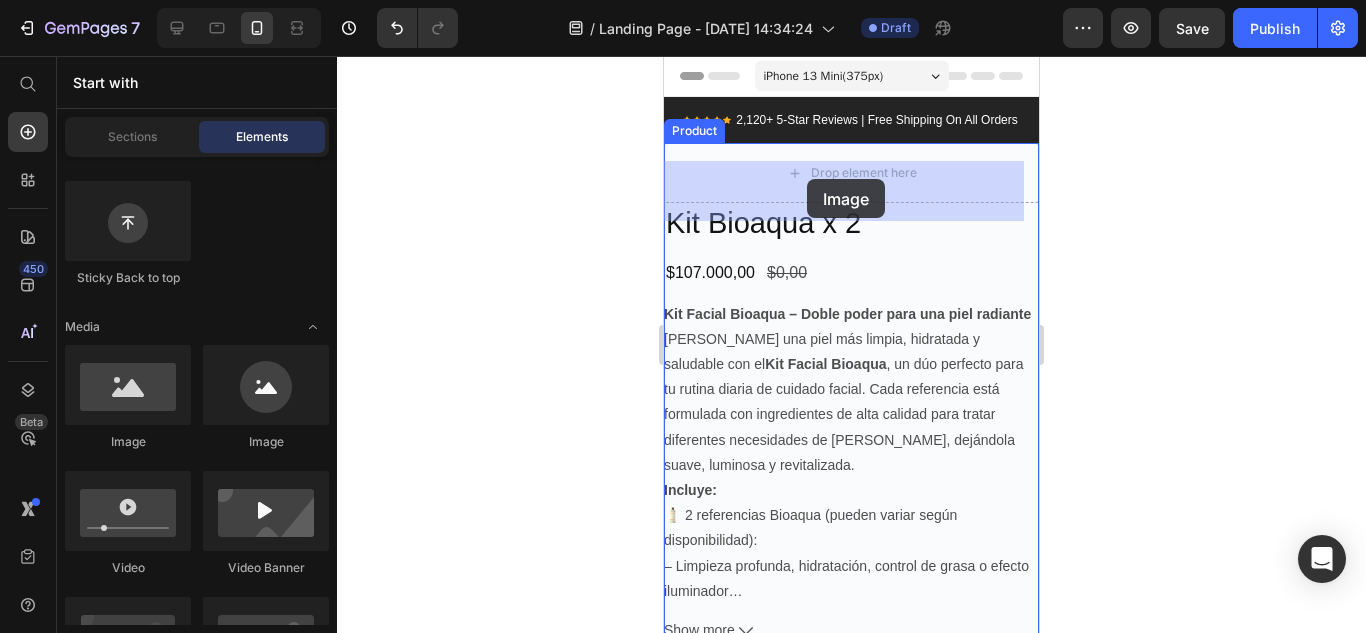 drag, startPoint x: 906, startPoint y: 479, endPoint x: 807, endPoint y: 179, distance: 315.91296 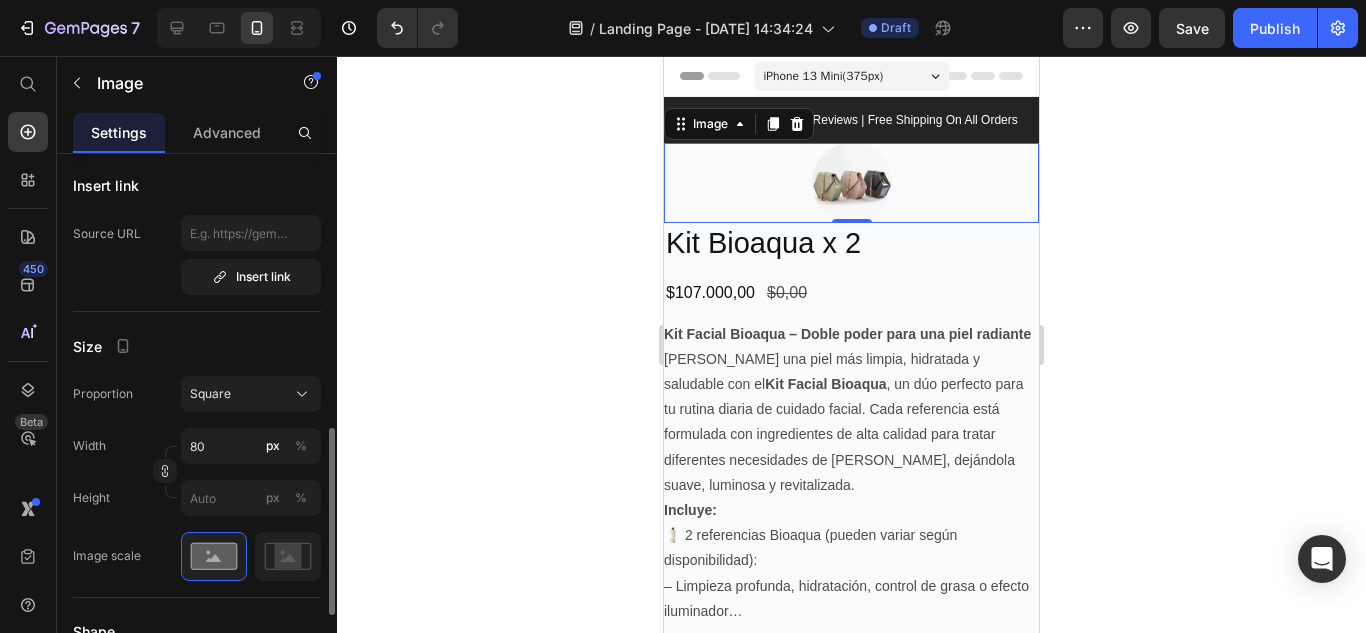 scroll, scrollTop: 600, scrollLeft: 0, axis: vertical 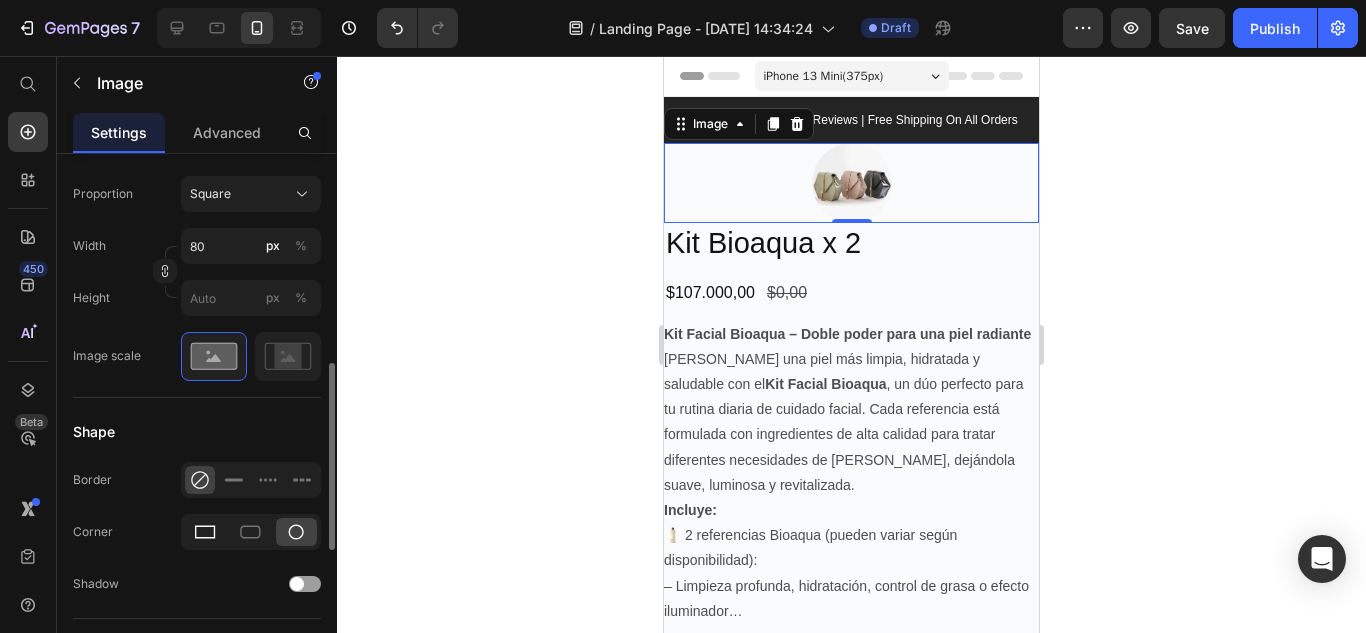 click 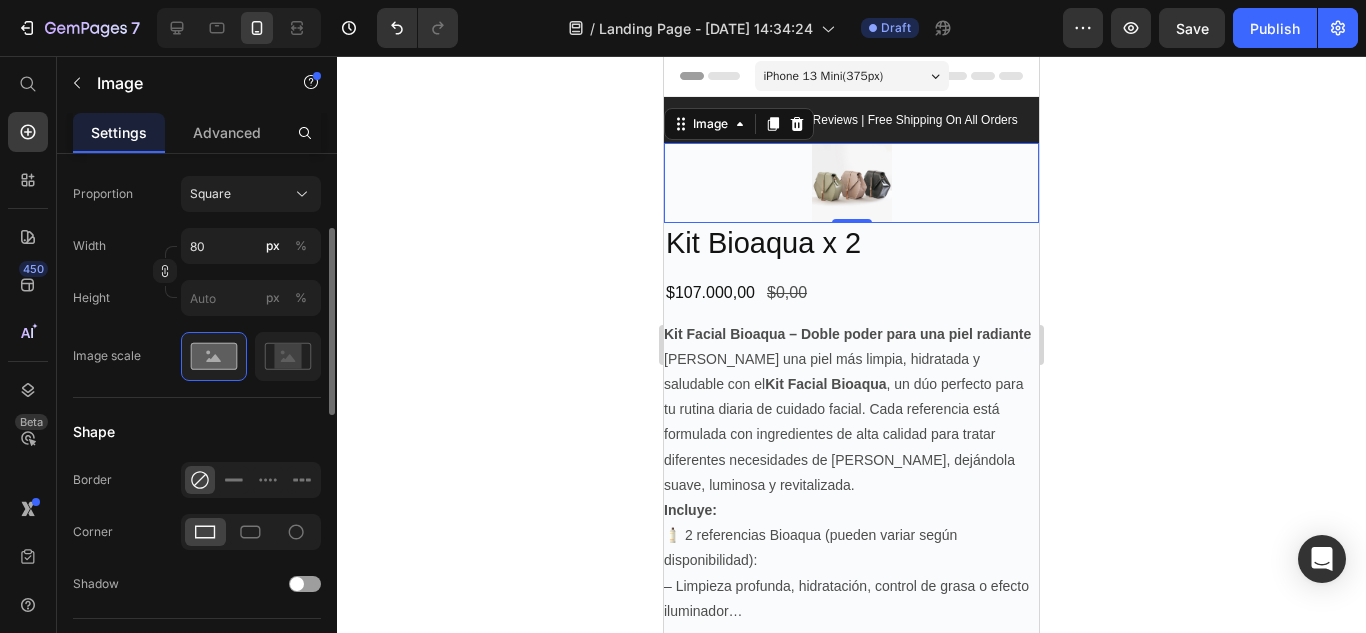 scroll, scrollTop: 300, scrollLeft: 0, axis: vertical 